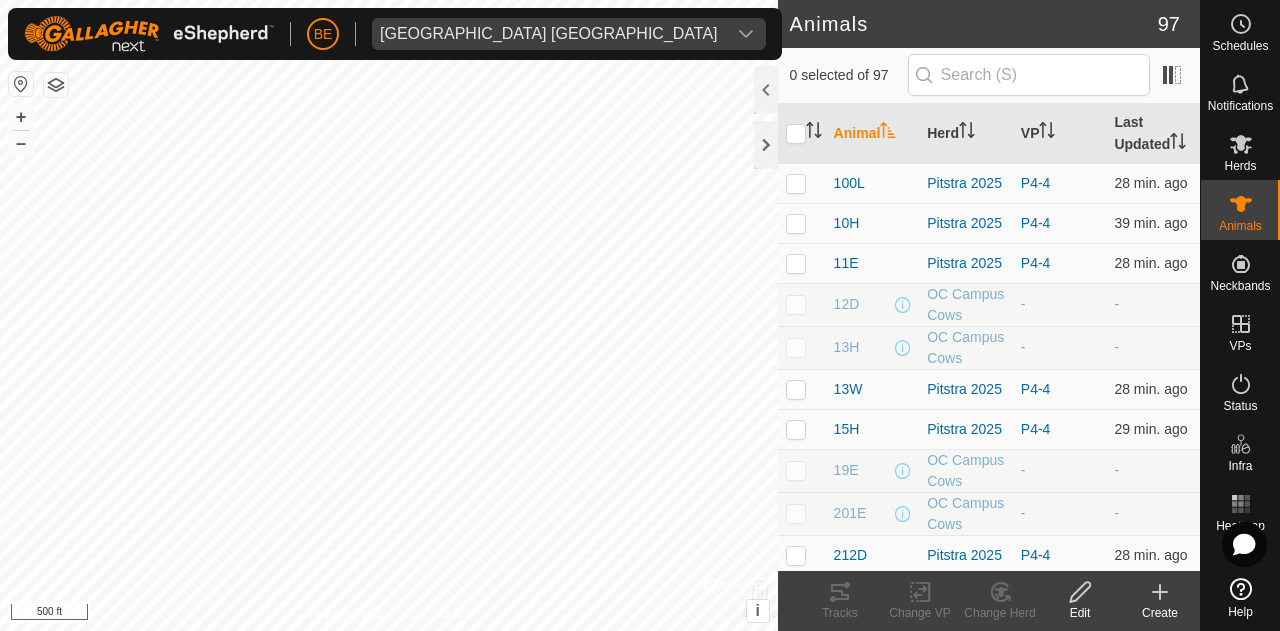 scroll, scrollTop: 0, scrollLeft: 0, axis: both 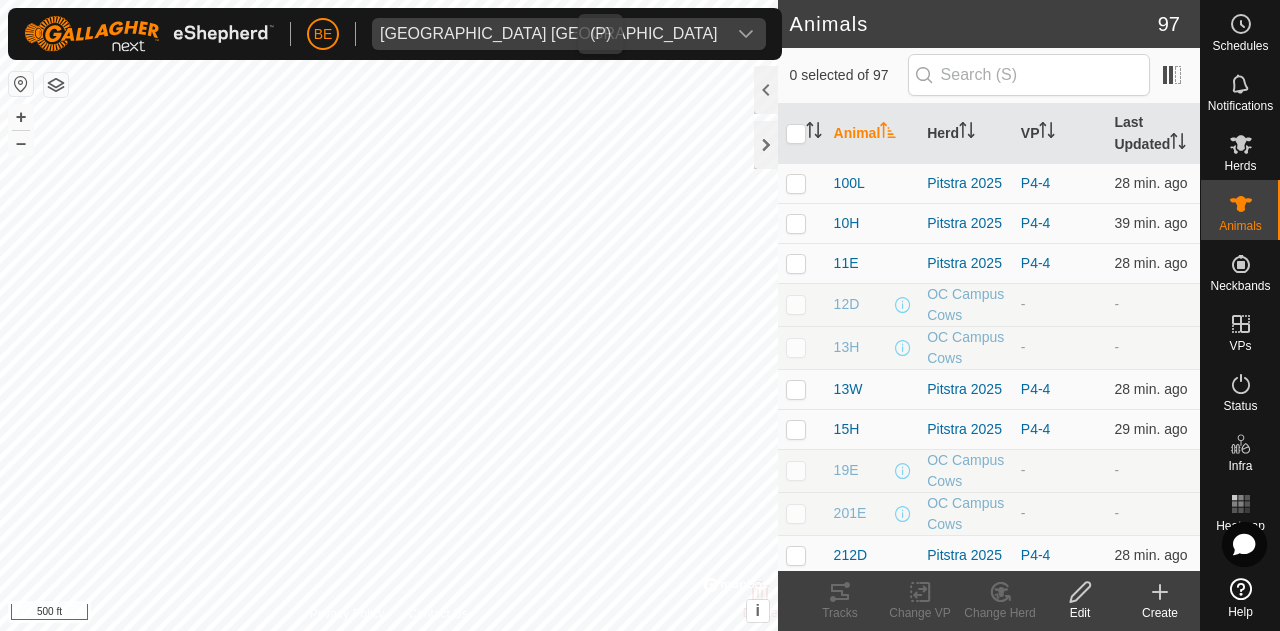 click on "[GEOGRAPHIC_DATA] [GEOGRAPHIC_DATA]" at bounding box center [549, 34] 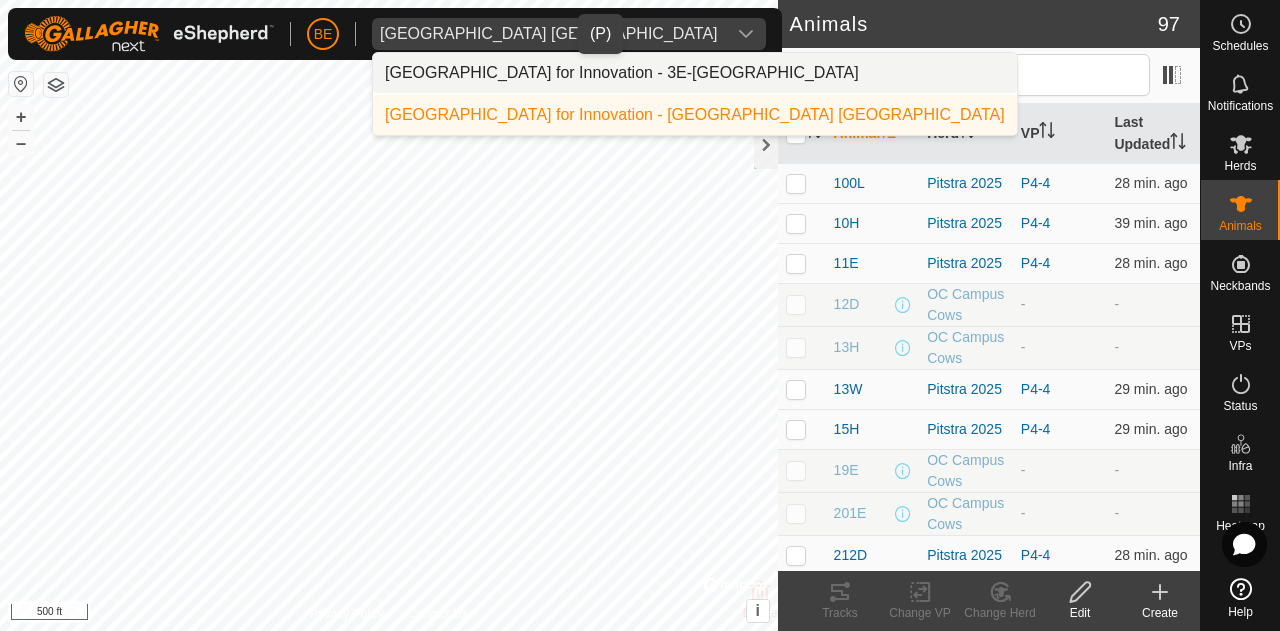 click on "[GEOGRAPHIC_DATA] for Innovation - 3E-[GEOGRAPHIC_DATA]" at bounding box center [695, 73] 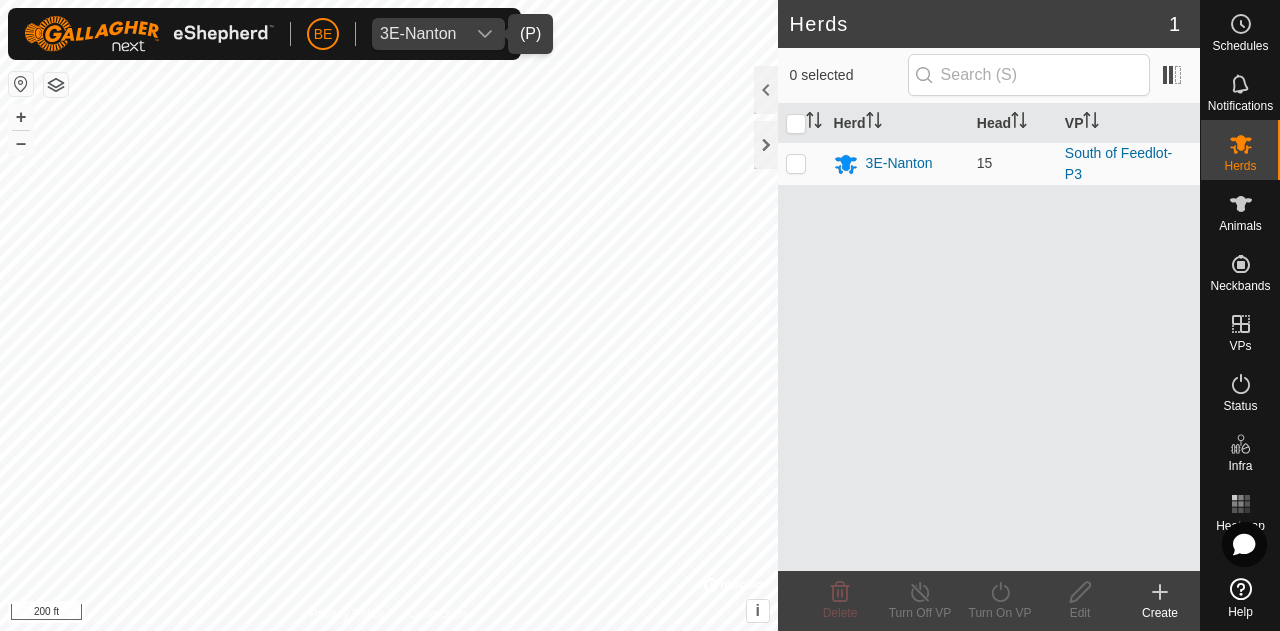 click on "BE 3E-Nanton Schedules Notifications Herds Animals Neckbands VPs Status Infra Heatmap Help Herds 1  0 selected   Herd   Head   VP  3E-Nanton 15 South of Feedlot- P3 Delete  Turn Off VP   Turn On VP   Edit   Create  Privacy Policy Contact Us
251G
1172011332
3E-[GEOGRAPHIC_DATA]
South of Feedlot- P3 + – ⇧ i ©  Mapbox , ©  OpenStreetMap ,  Improve this map 200 ft" 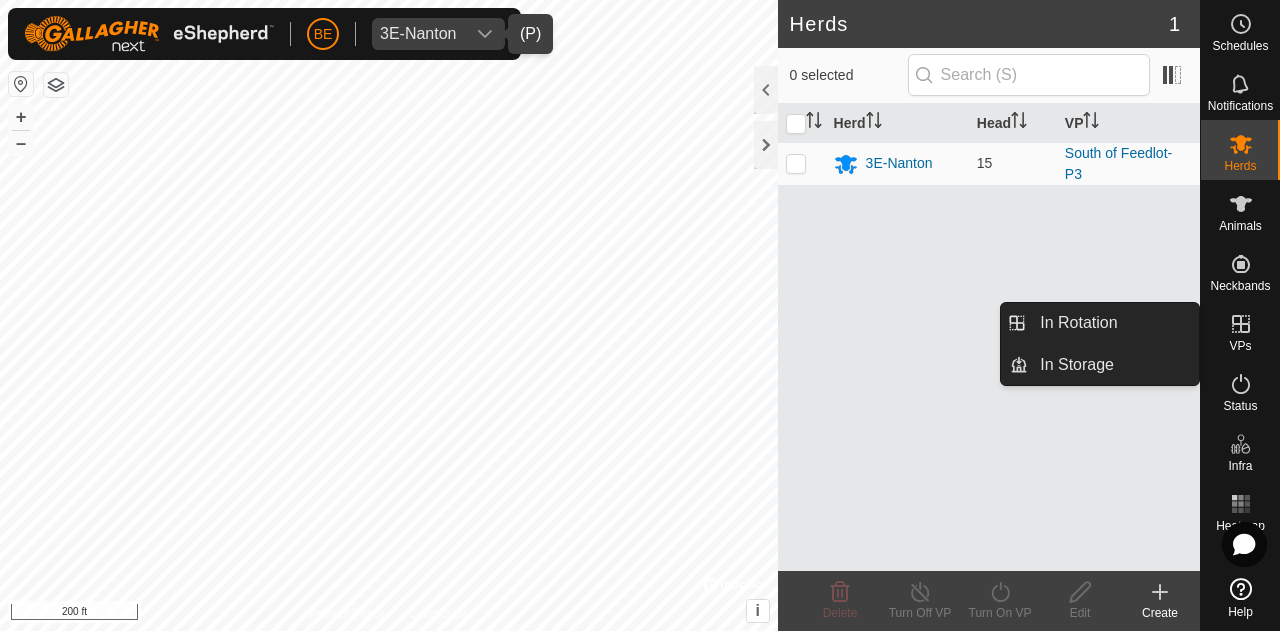 click on "VPs" at bounding box center [1240, 330] 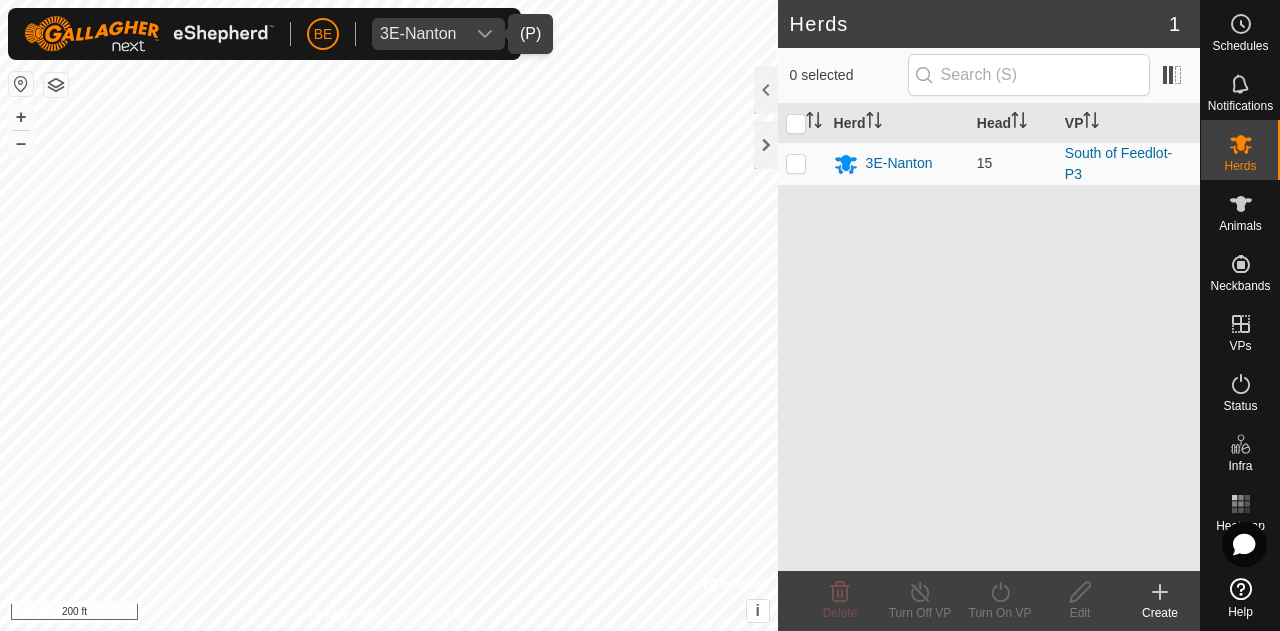 click on "Herd   Head   VP  3E-Nanton 15 South of Feedlot- P3" at bounding box center [989, 337] 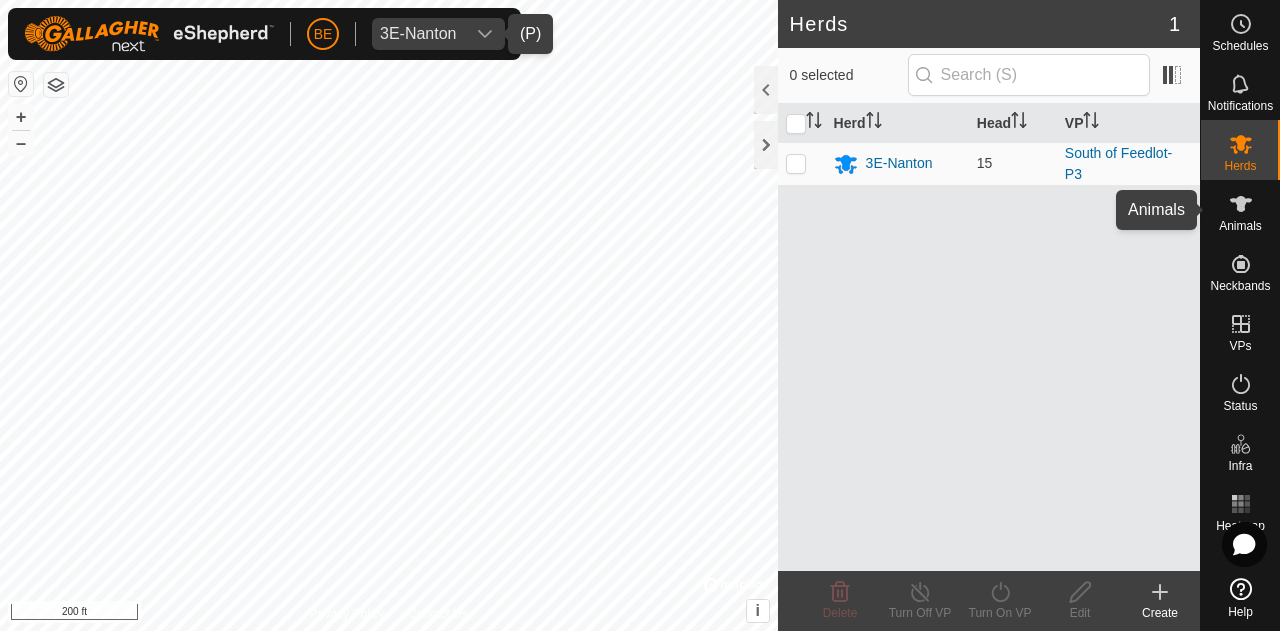 click on "Animals" at bounding box center [1240, 226] 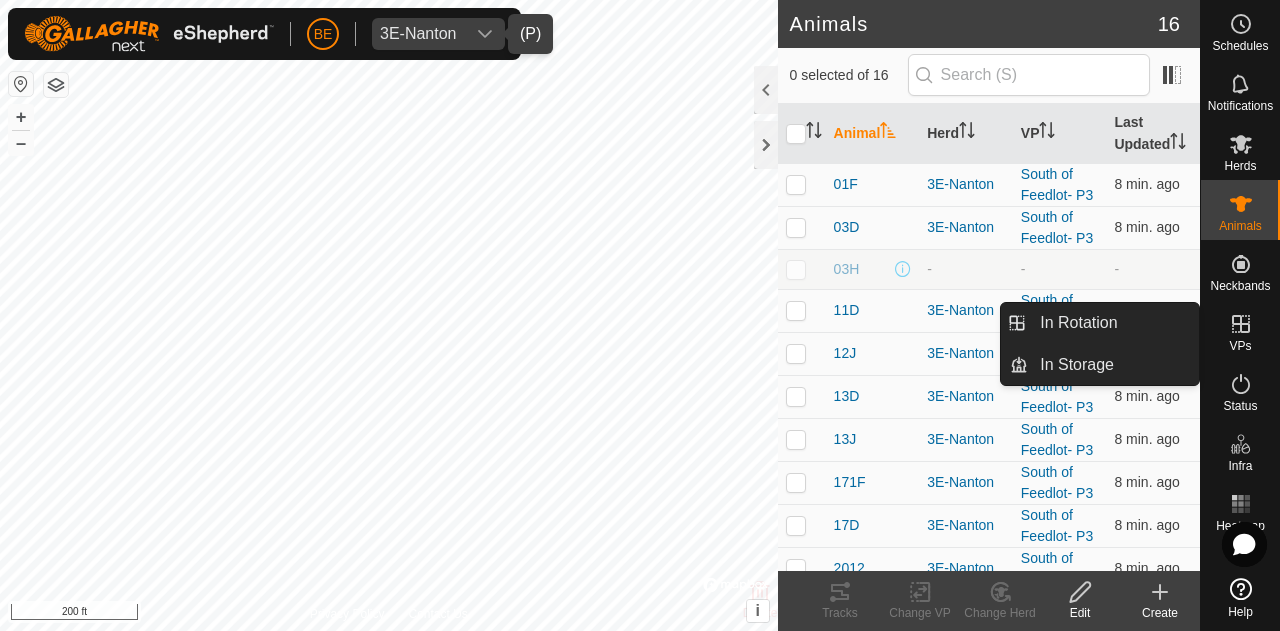 click on "VPs" at bounding box center [1240, 330] 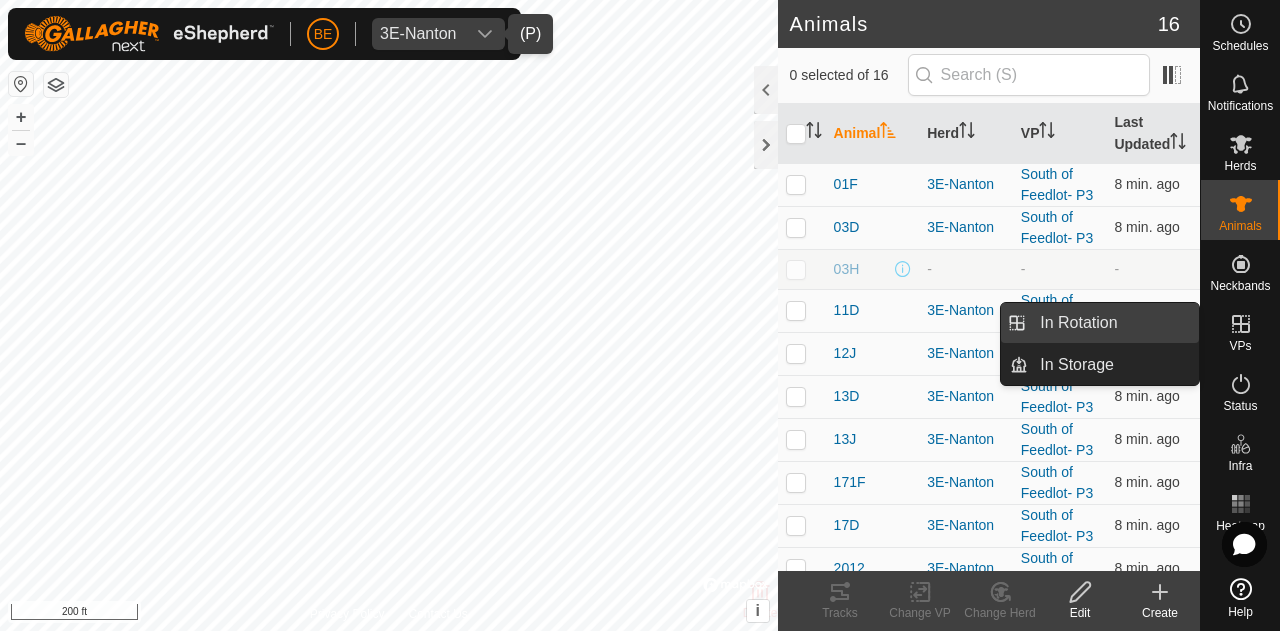 click on "In Rotation" at bounding box center (1113, 323) 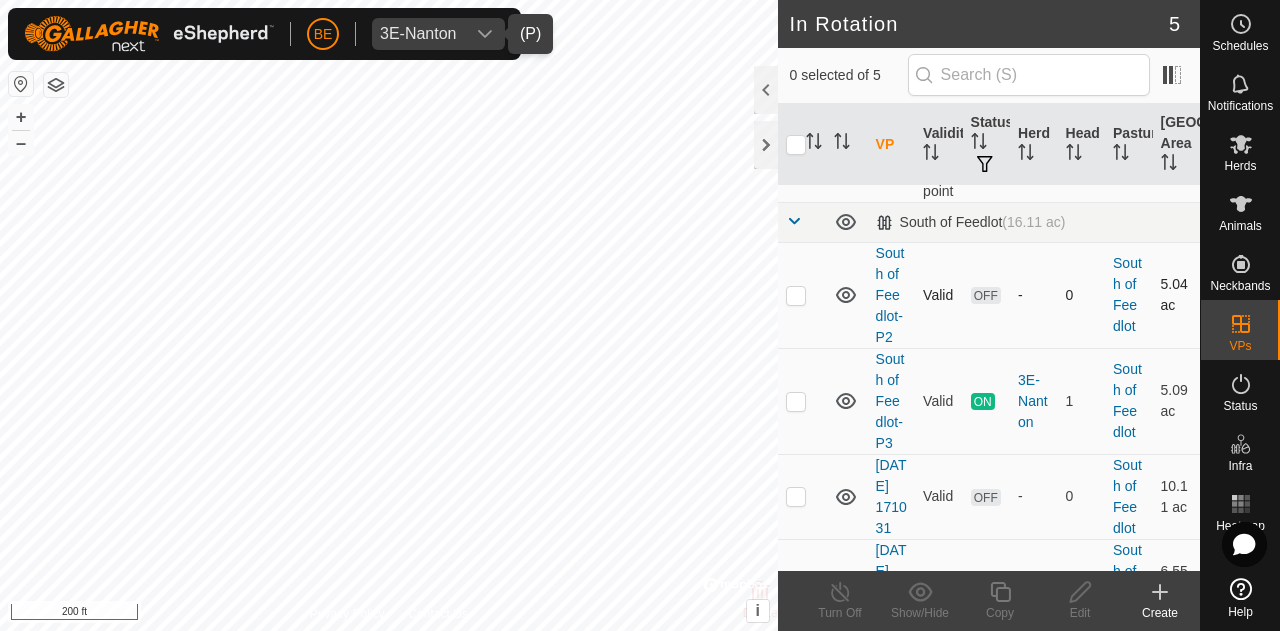 scroll, scrollTop: 309, scrollLeft: 0, axis: vertical 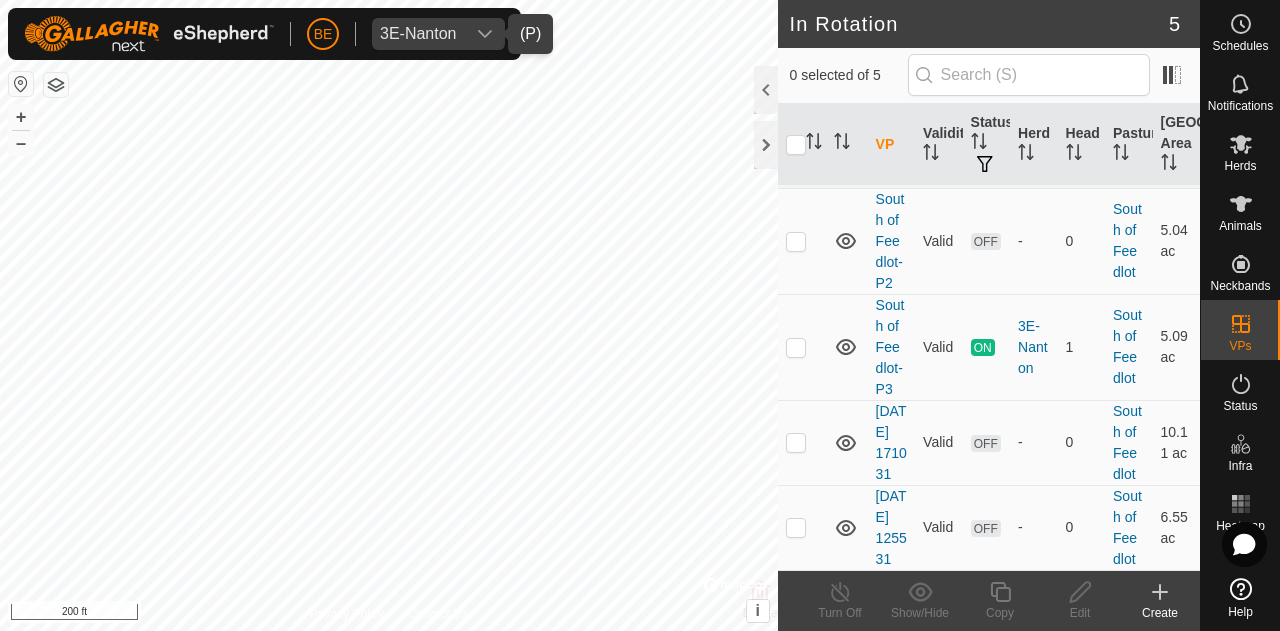 click 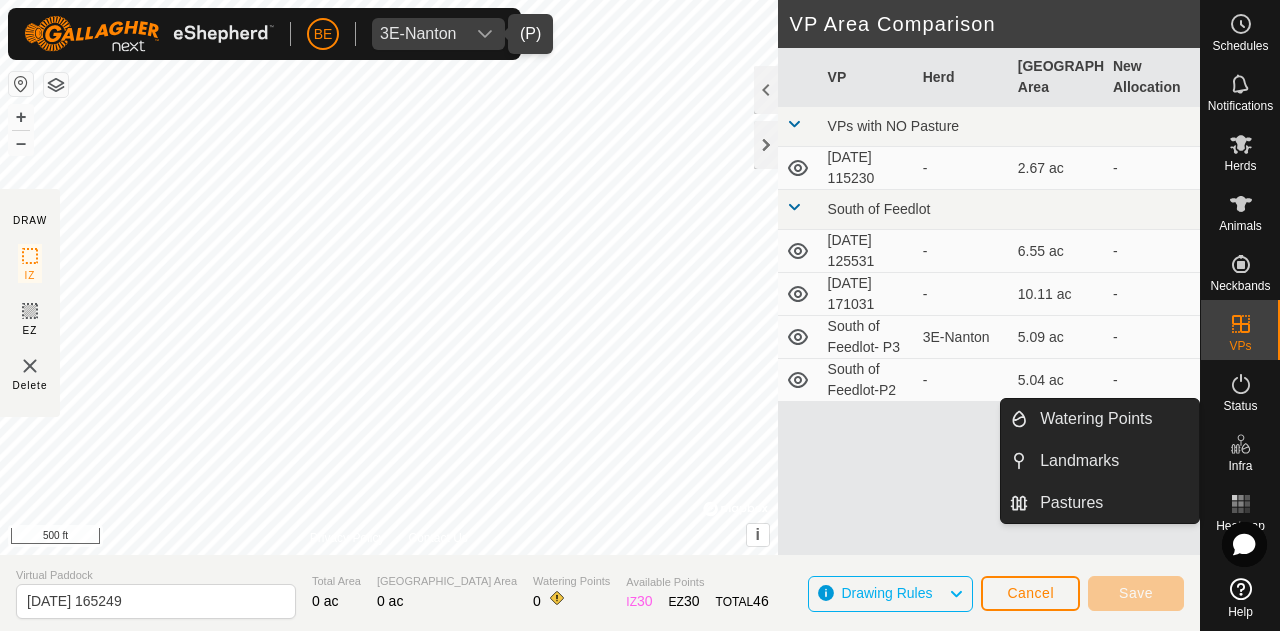 click 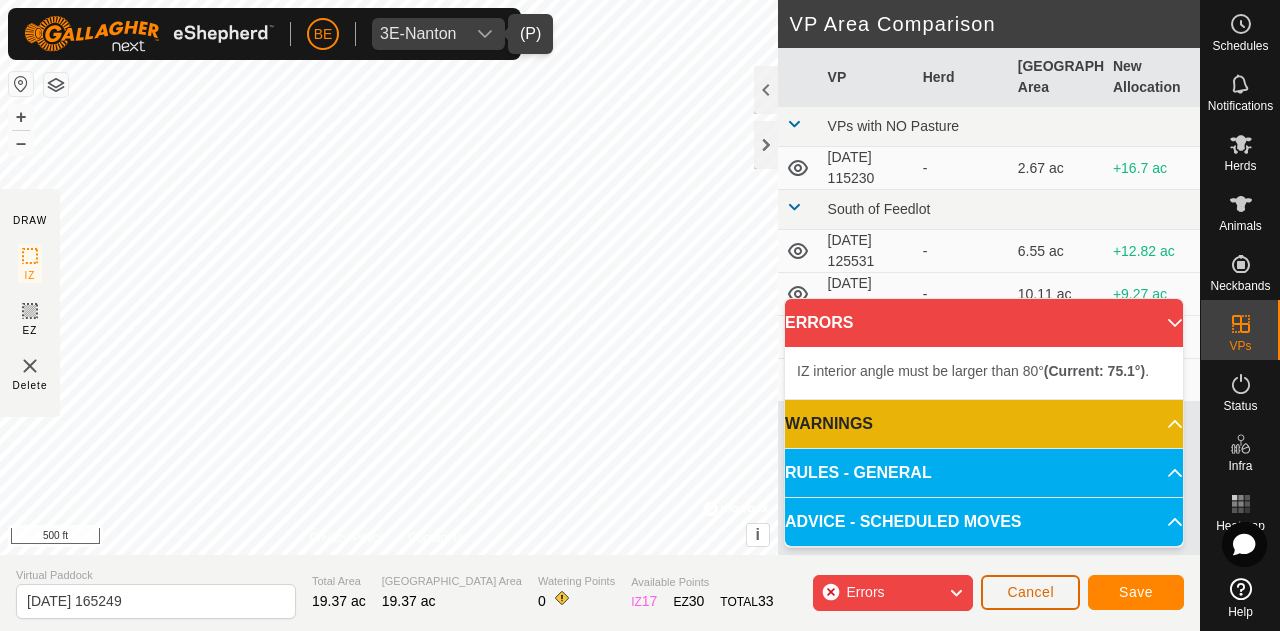 click on "Cancel" 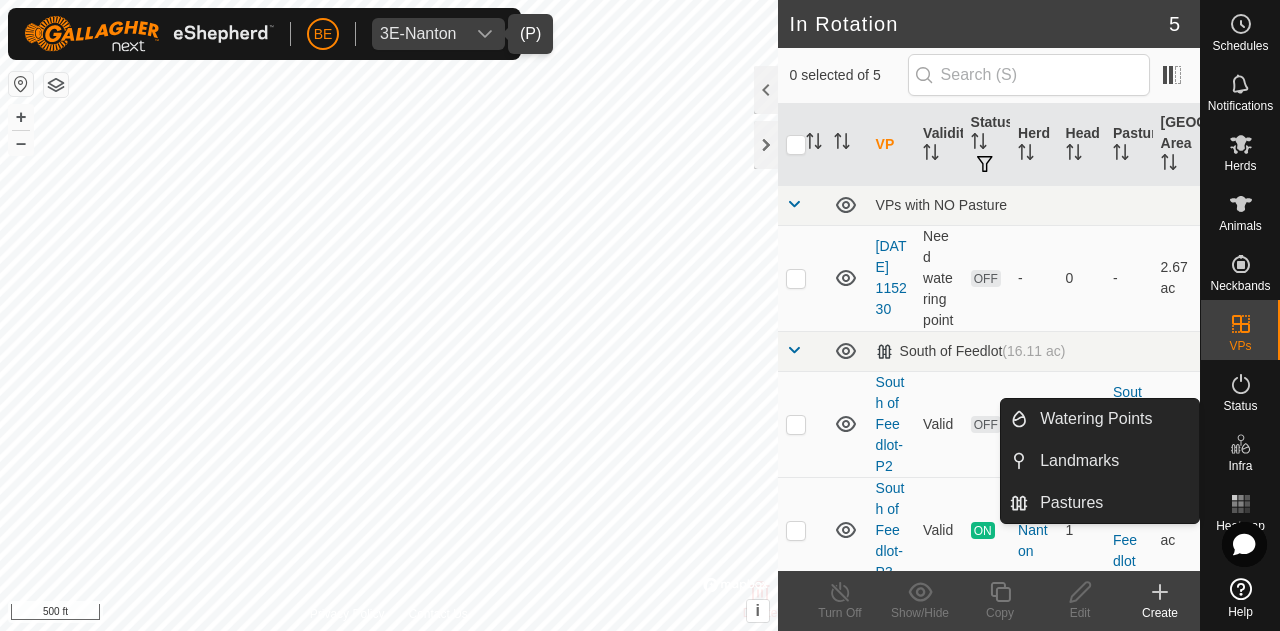 click 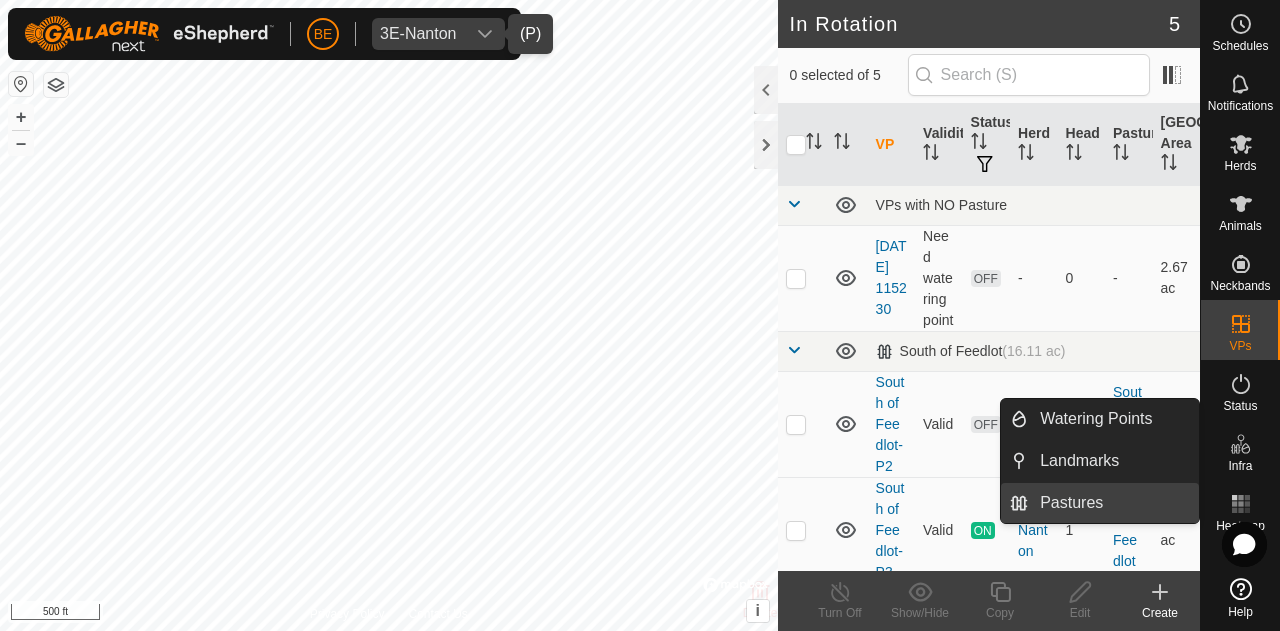 click on "Pastures" at bounding box center [1113, 503] 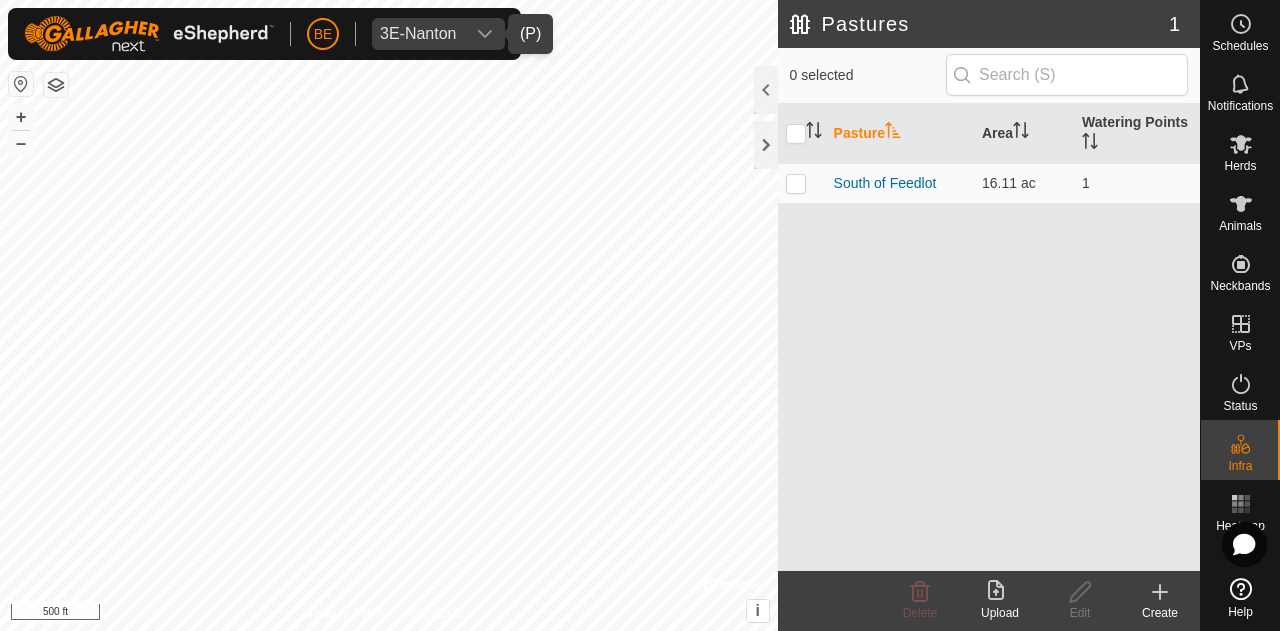 click 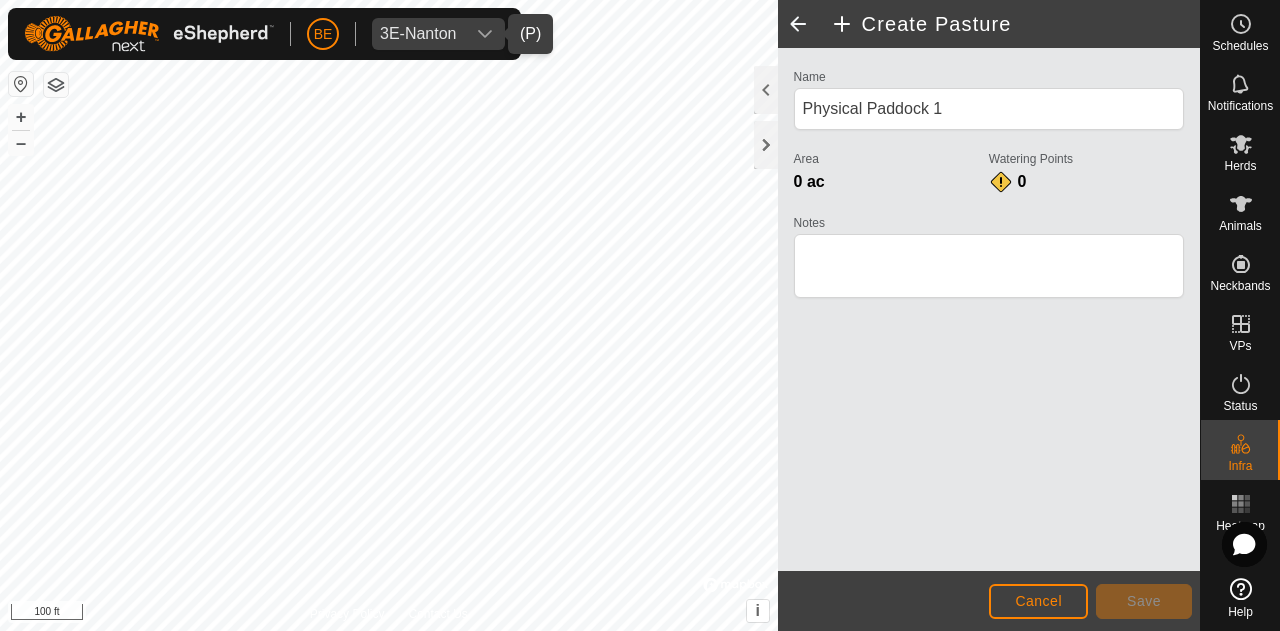 click on "BE 3E-Nanton Schedules Notifications Herds Animals Neckbands VPs Status Infra Heatmap Help Privacy Policy Contact Us + – ⇧ i ©  Mapbox , ©  OpenStreetMap ,  Improve this map 100 ft  Create Pasture  Name Physical Paddock 1 Area 0 ac  Watering Points 0 Notes                    Cancel Save
(P)" at bounding box center [640, 315] 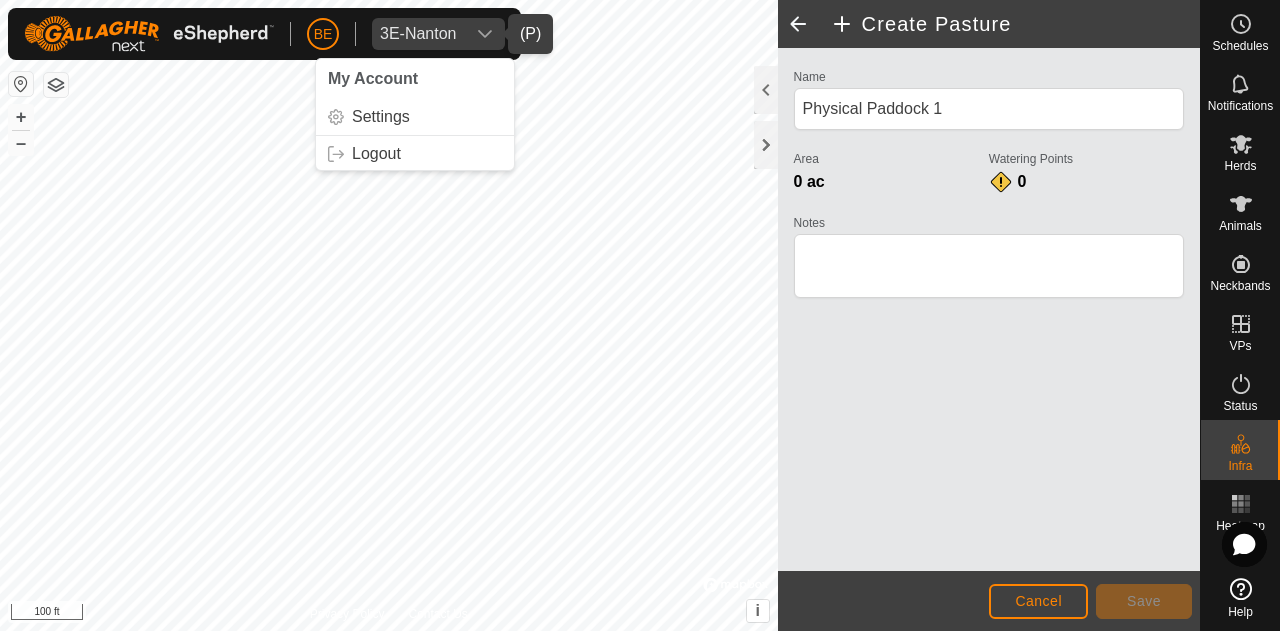 click on "BE My Account Settings Logout 3E-Nanton Schedules Notifications Herds Animals Neckbands VPs Status Infra Heatmap Help Privacy Policy Contact Us + – ⇧ i ©  Mapbox , ©  OpenStreetMap ,  Improve this map 100 ft  Create Pasture  Name Physical Paddock 1 Area 0 ac  Watering Points 0 Notes                    Cancel Save" 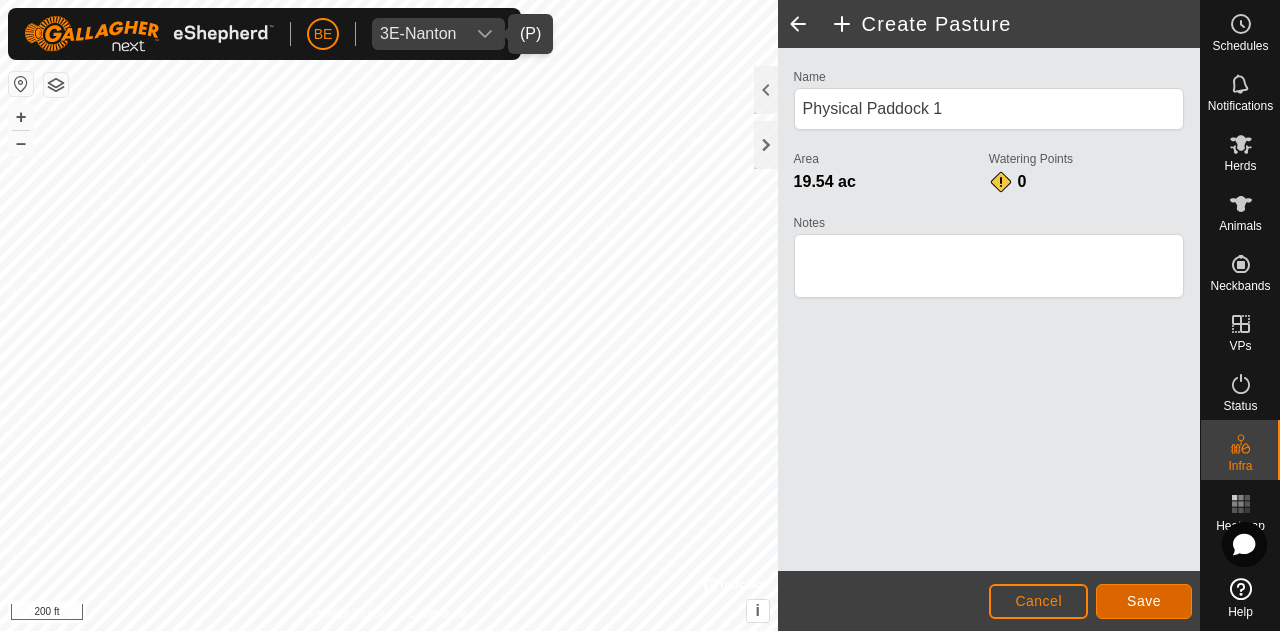 click on "Save" 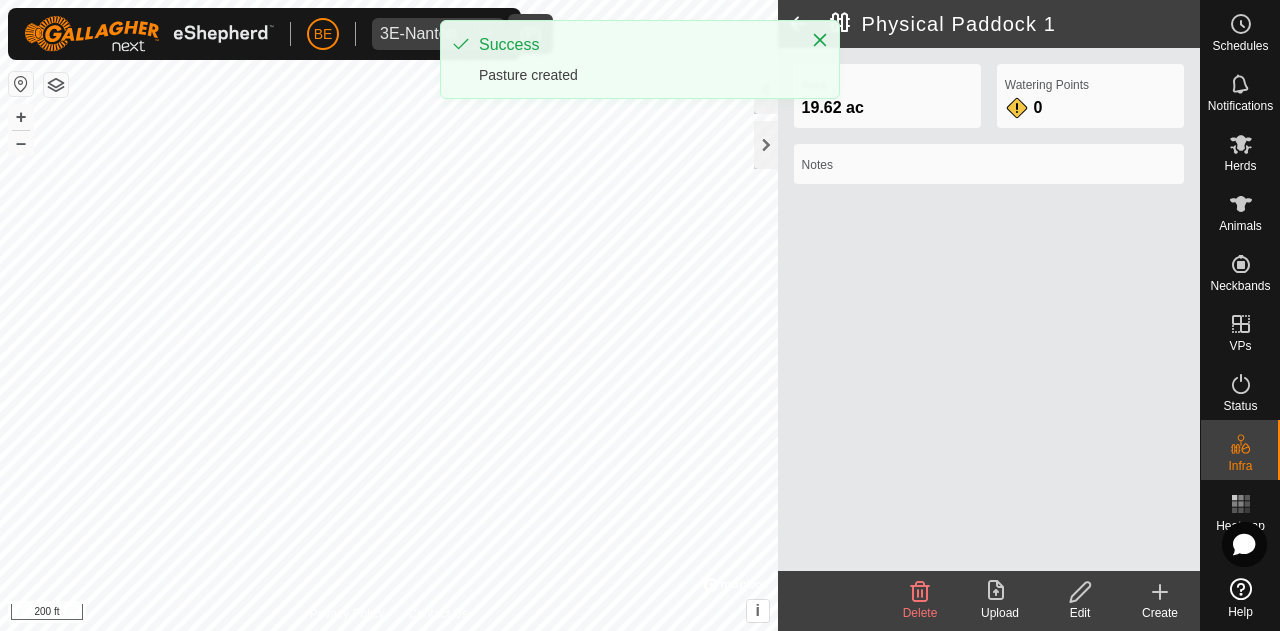 click 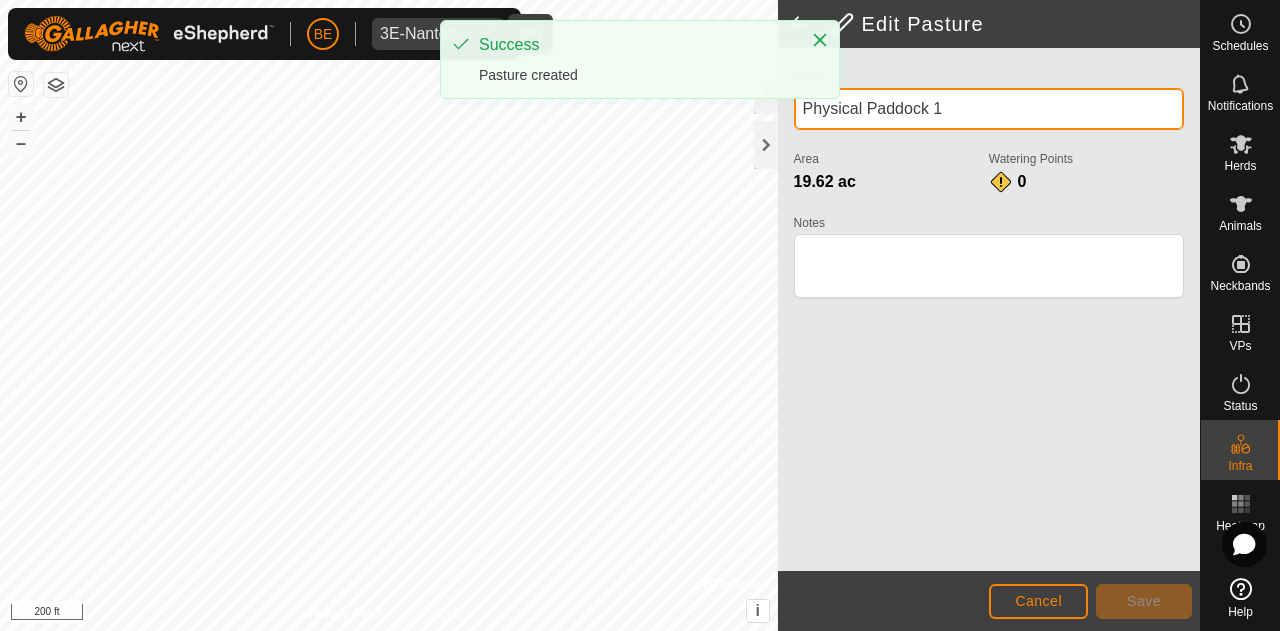 drag, startPoint x: 990, startPoint y: 117, endPoint x: 621, endPoint y: 101, distance: 369.3467 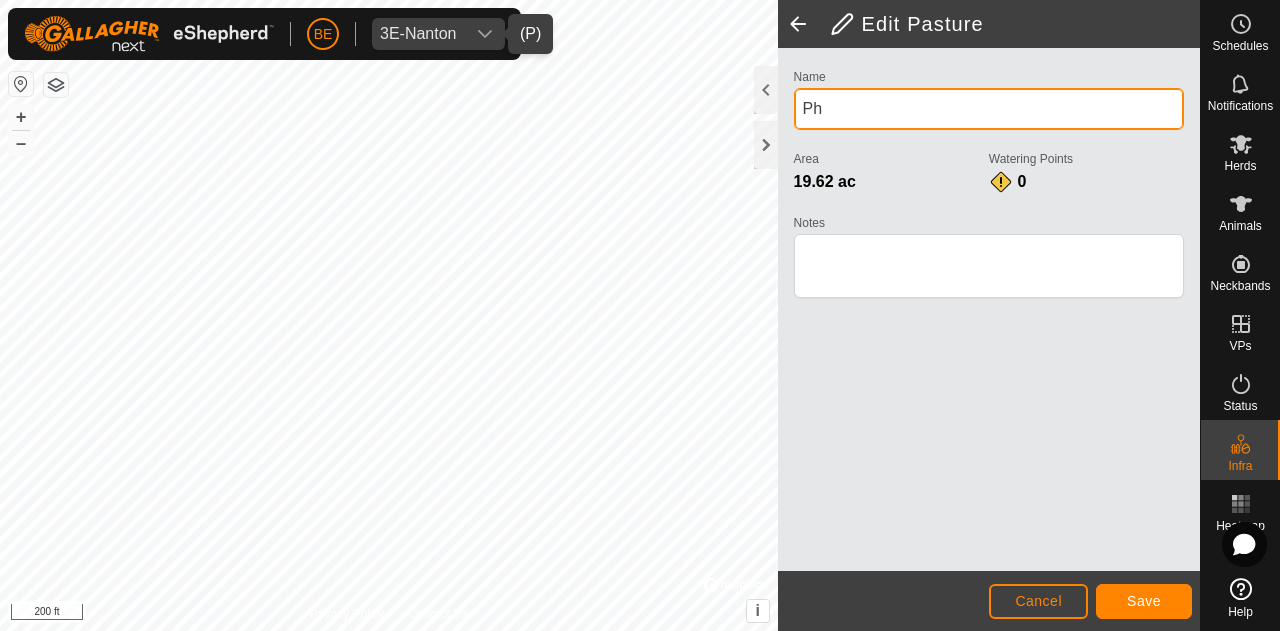 type on "P" 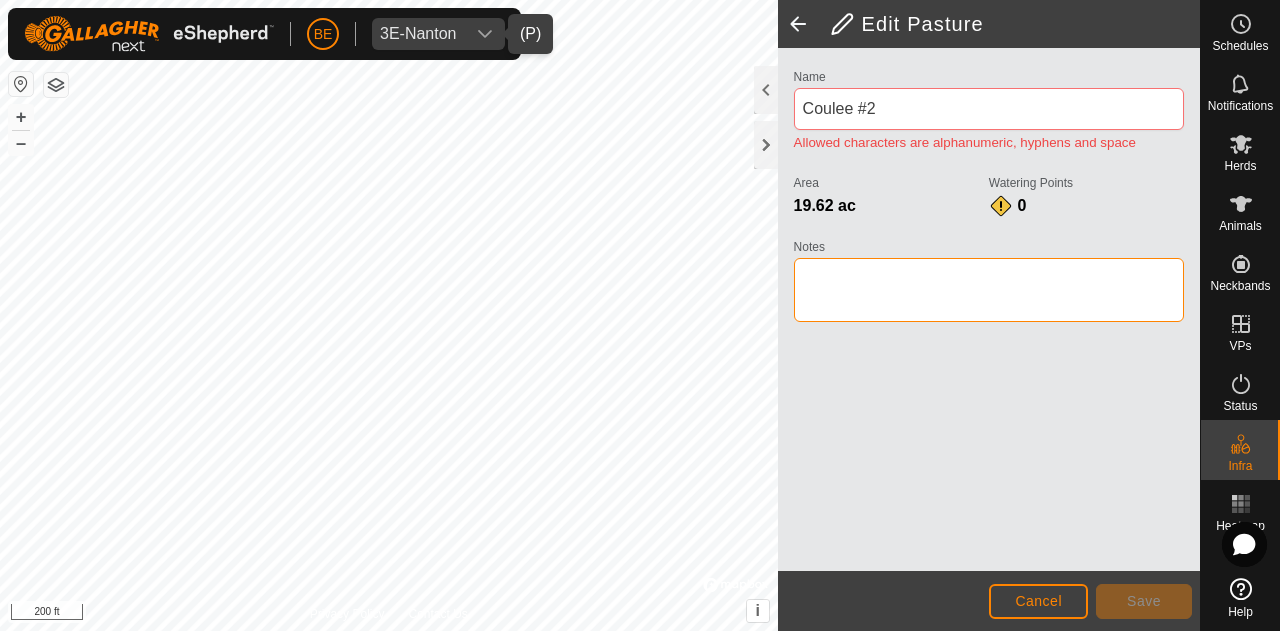click on "Notes" at bounding box center (989, 290) 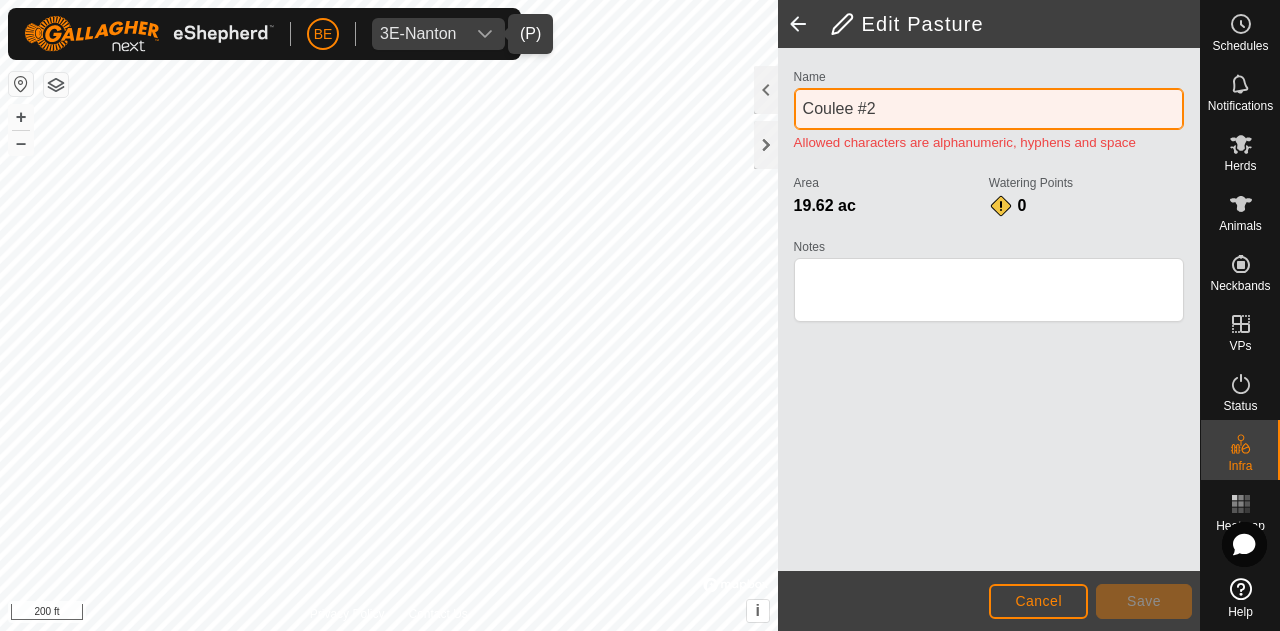 click on "Coulee #2" at bounding box center (989, 109) 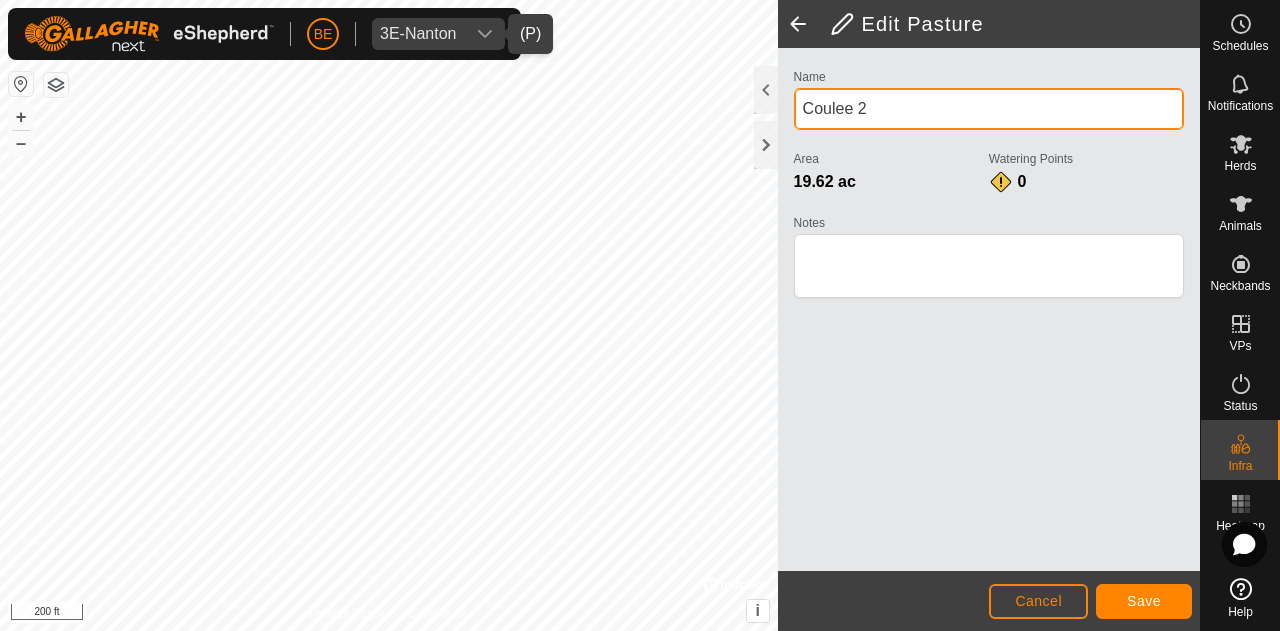 type on "Coulee 2" 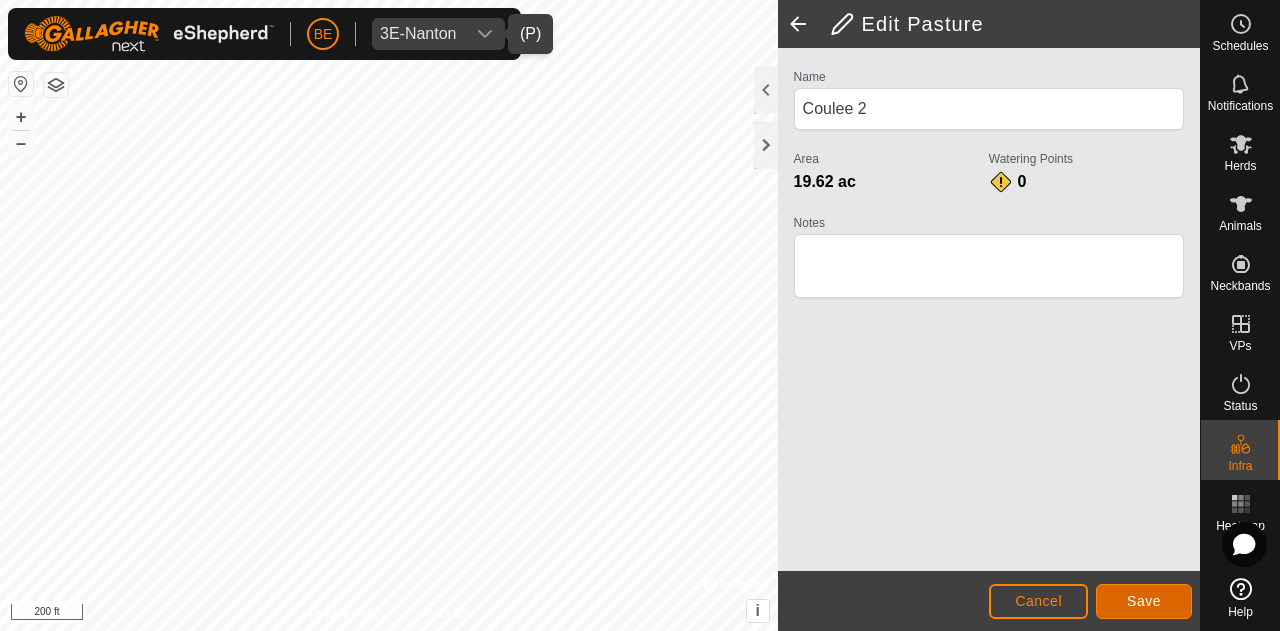 click on "Save" 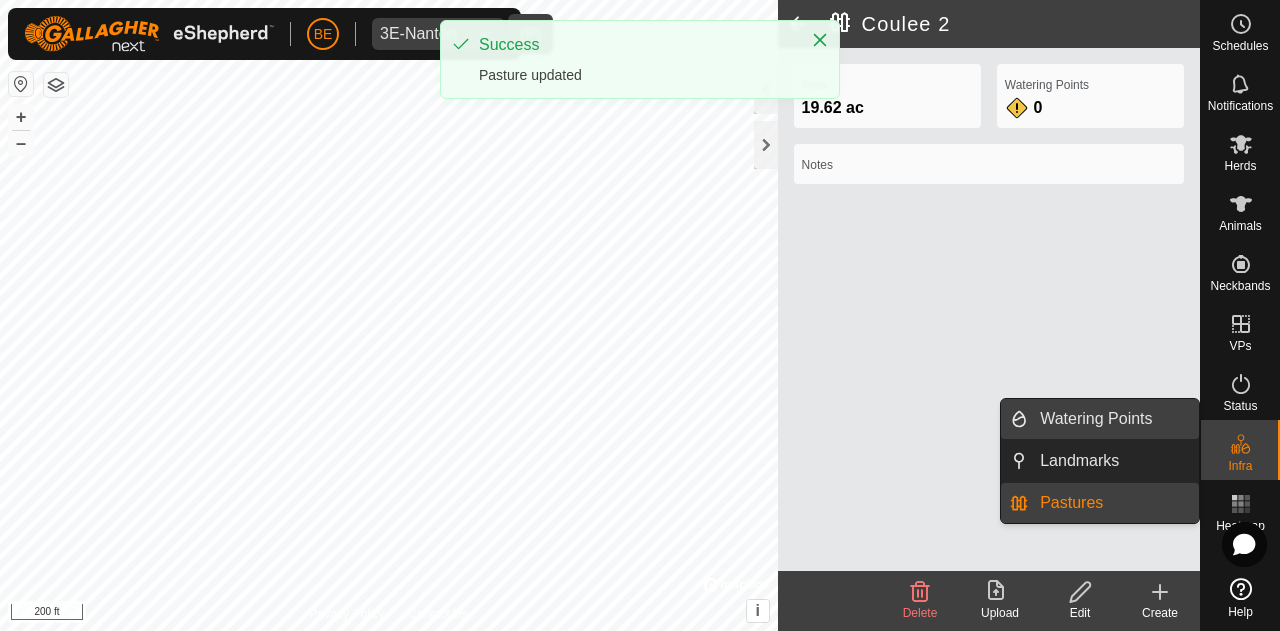click on "Watering Points" at bounding box center (1113, 419) 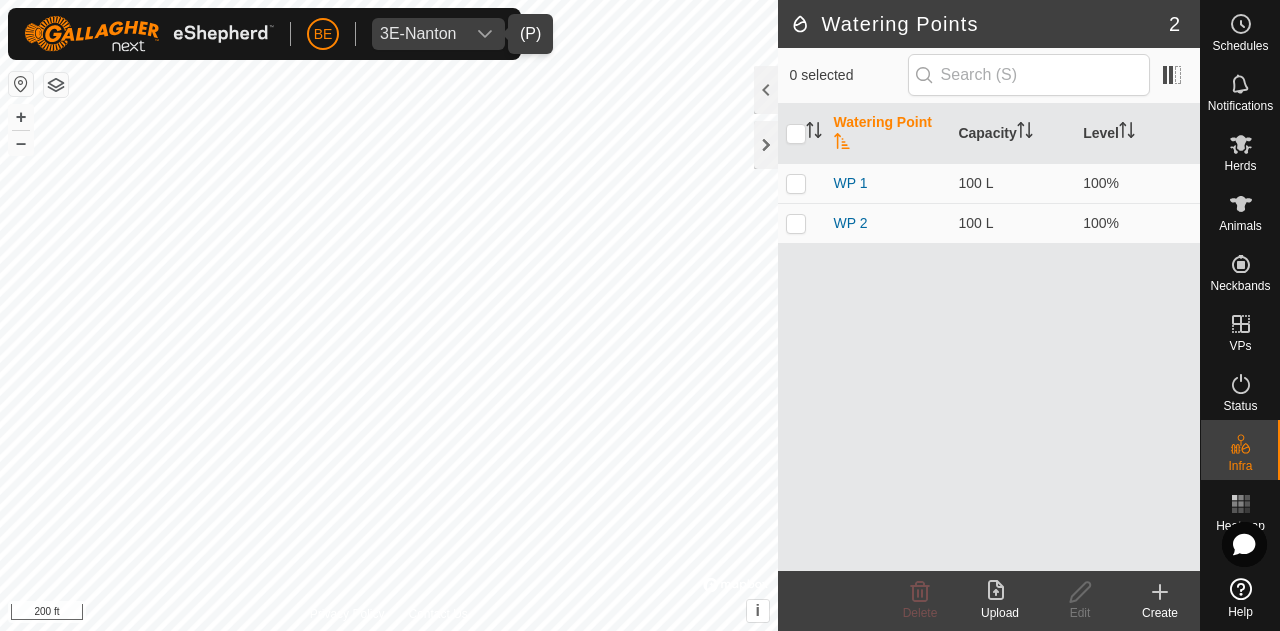 click 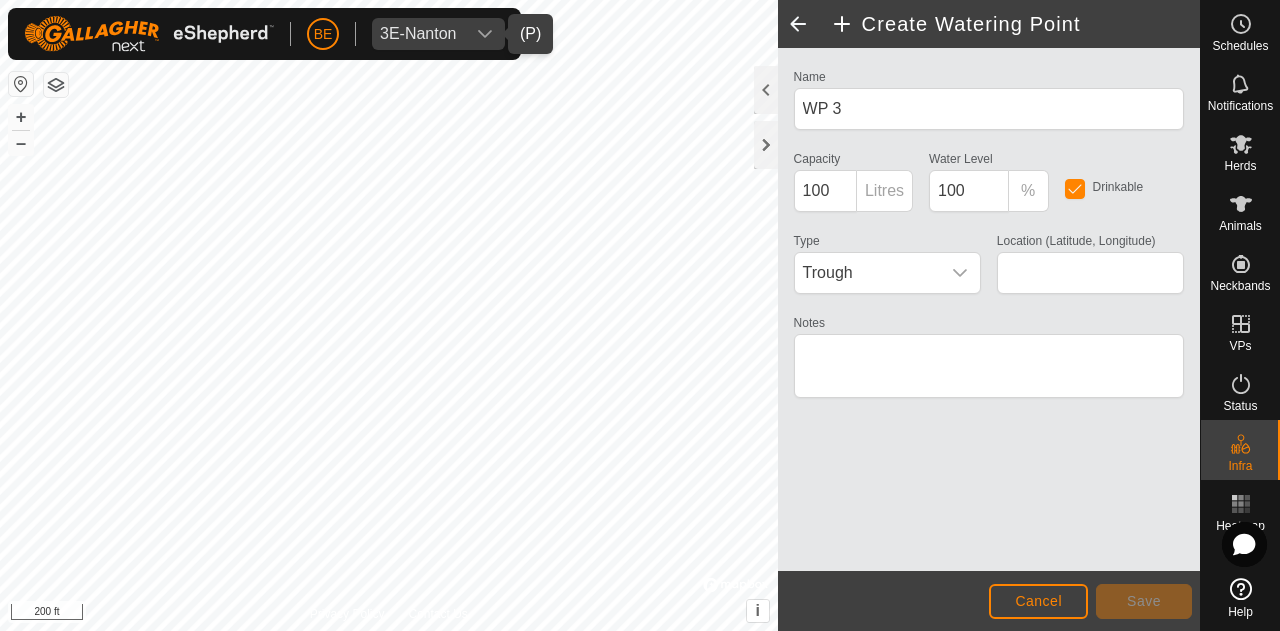 type on "50.325661, -113.876903" 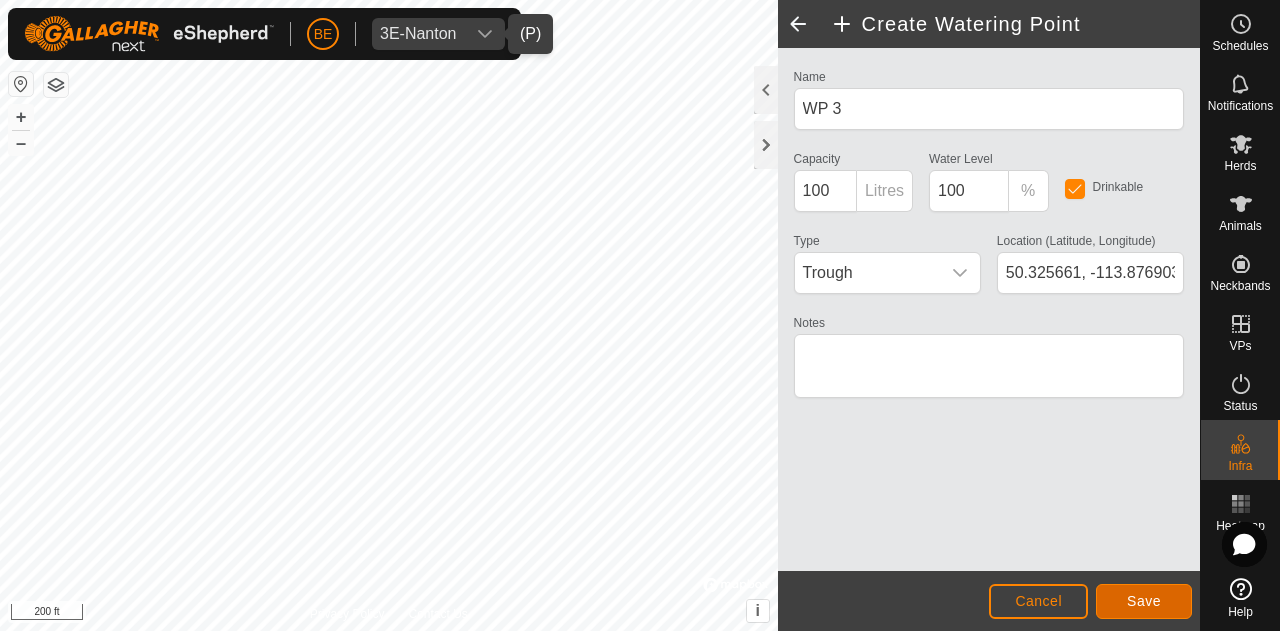click on "Save" 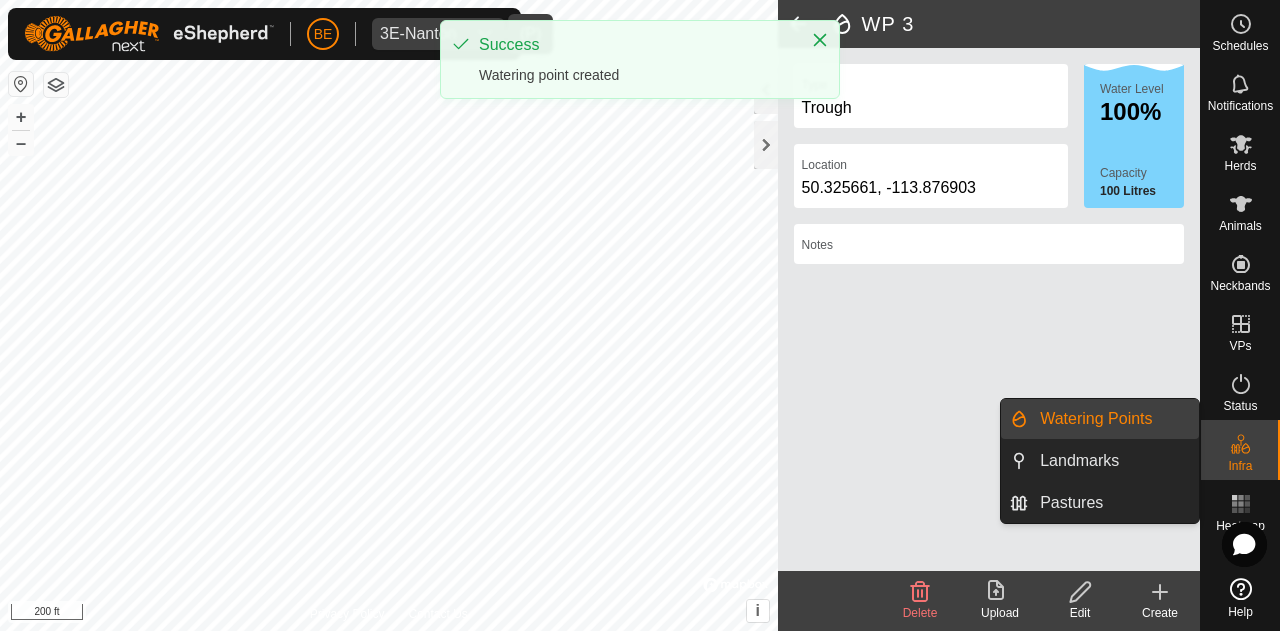 click 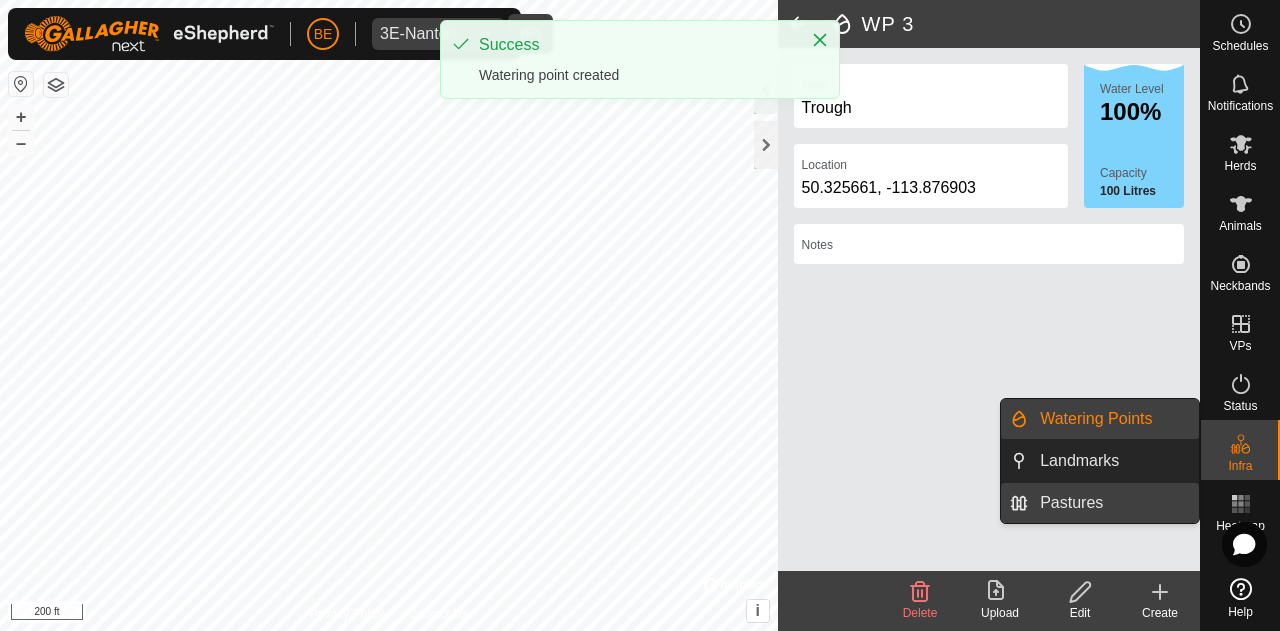 click on "Pastures" at bounding box center [1113, 503] 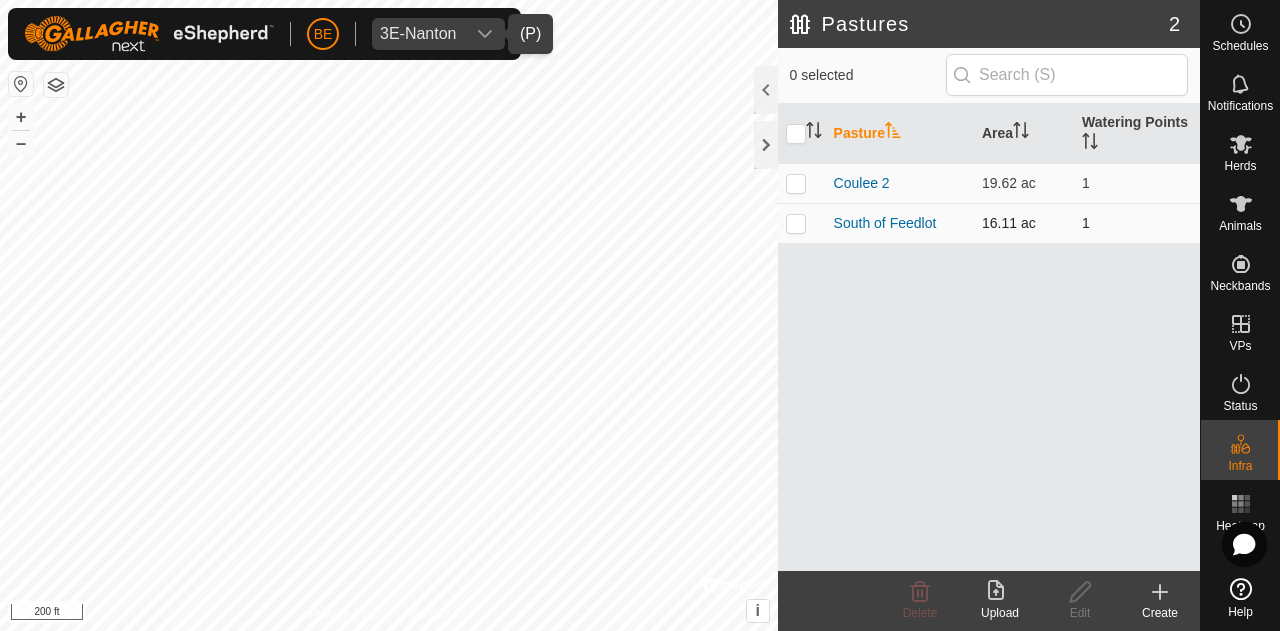 drag, startPoint x: 893, startPoint y: 229, endPoint x: 801, endPoint y: 226, distance: 92.0489 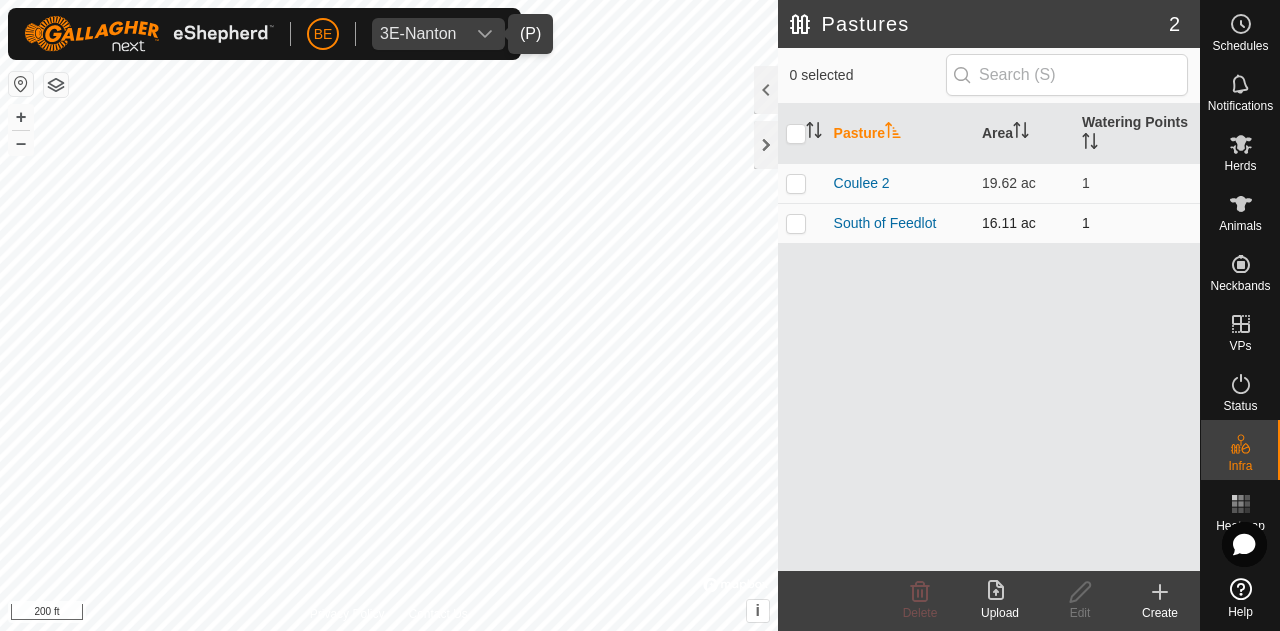 click at bounding box center (796, 223) 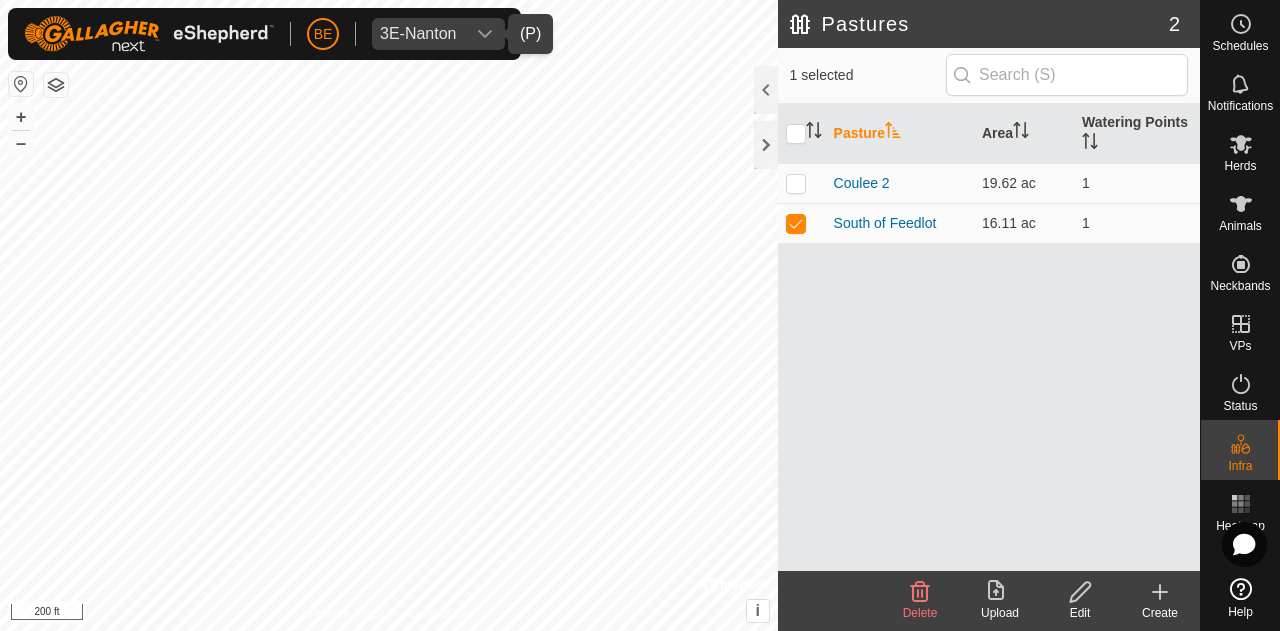 click 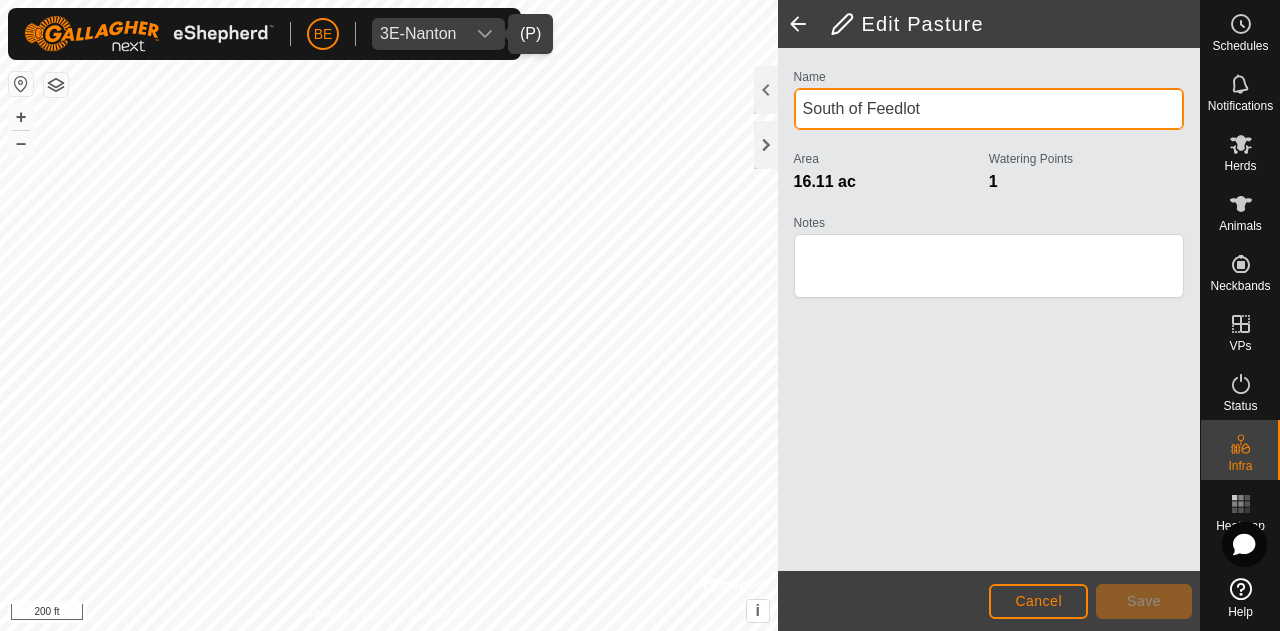 click on "Privacy Policy Contact Us + – ⇧ i ©  Mapbox , ©  OpenStreetMap ,  Improve this map 200 ft  Edit Pasture  Name South of Feedlot Area 16.11 ac  Watering Points 1 Notes                    Cancel Save" 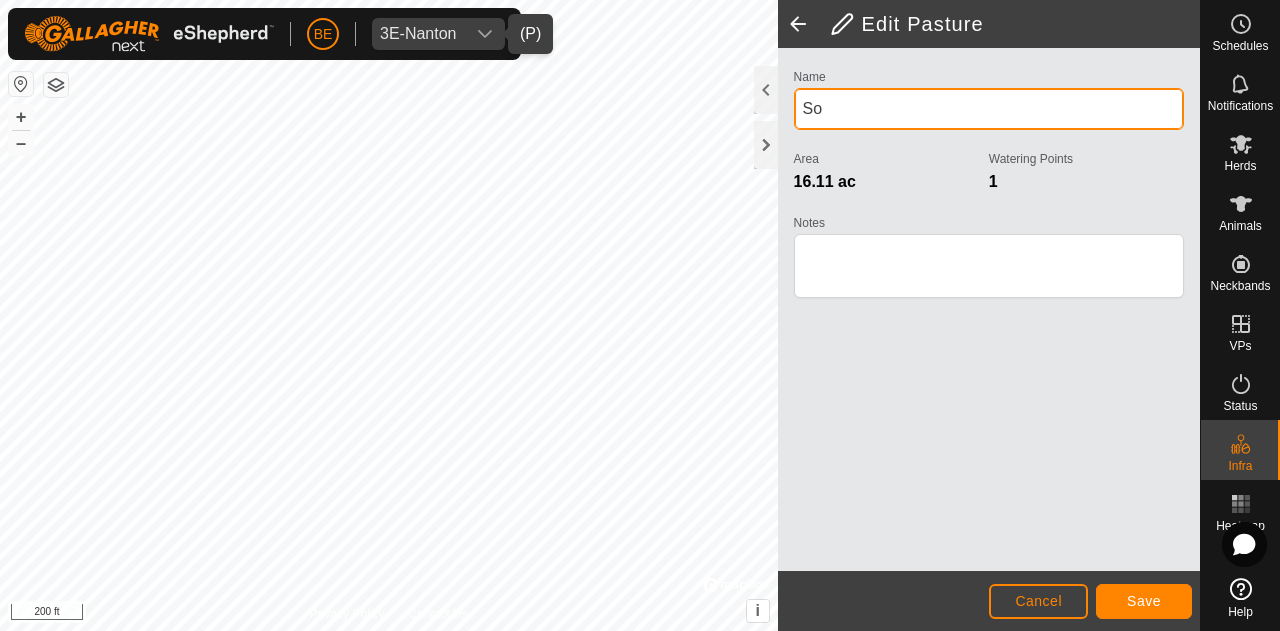 type on "S" 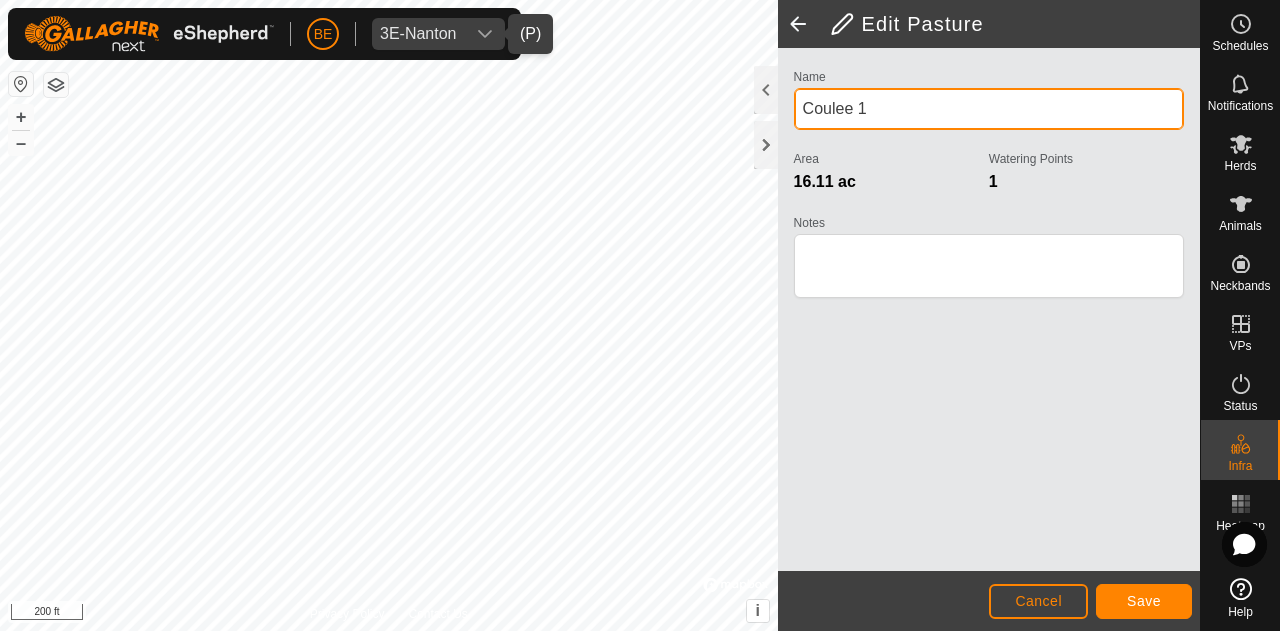 type on "Coulee 1" 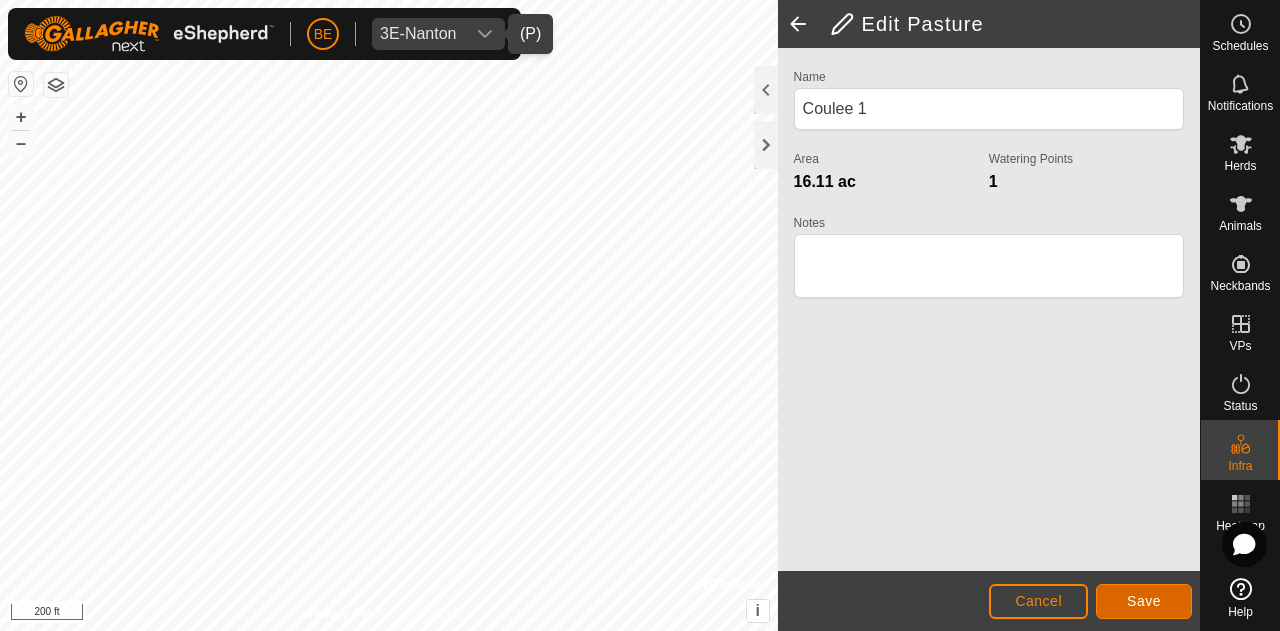 click on "Save" 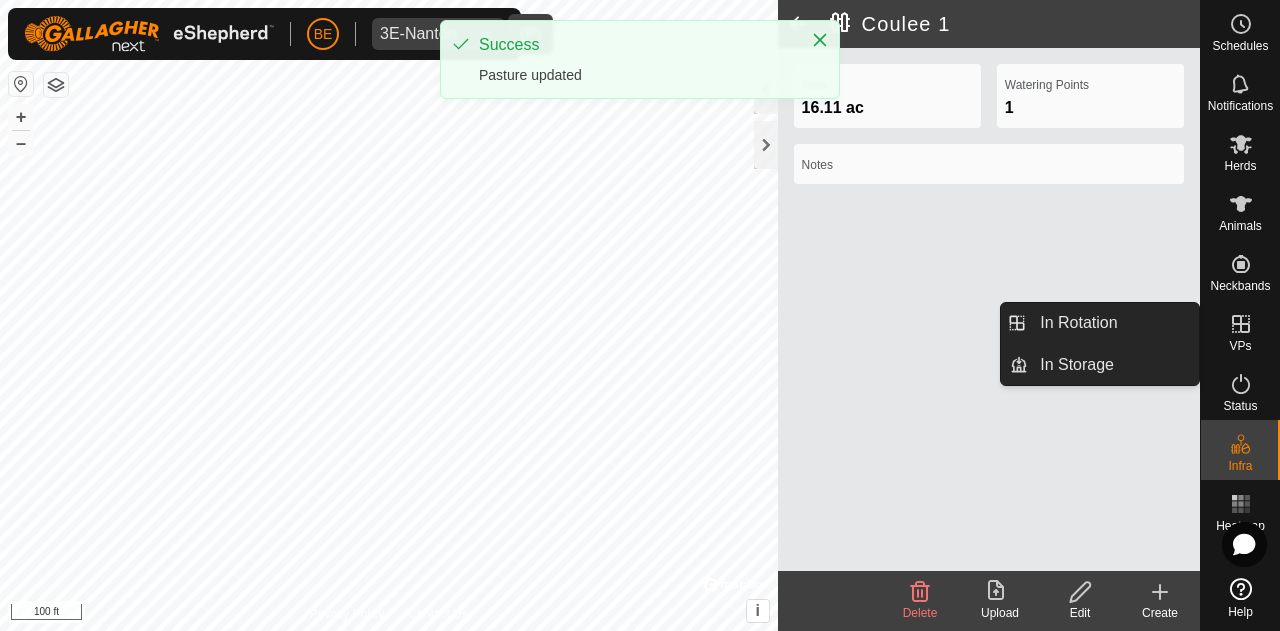 click 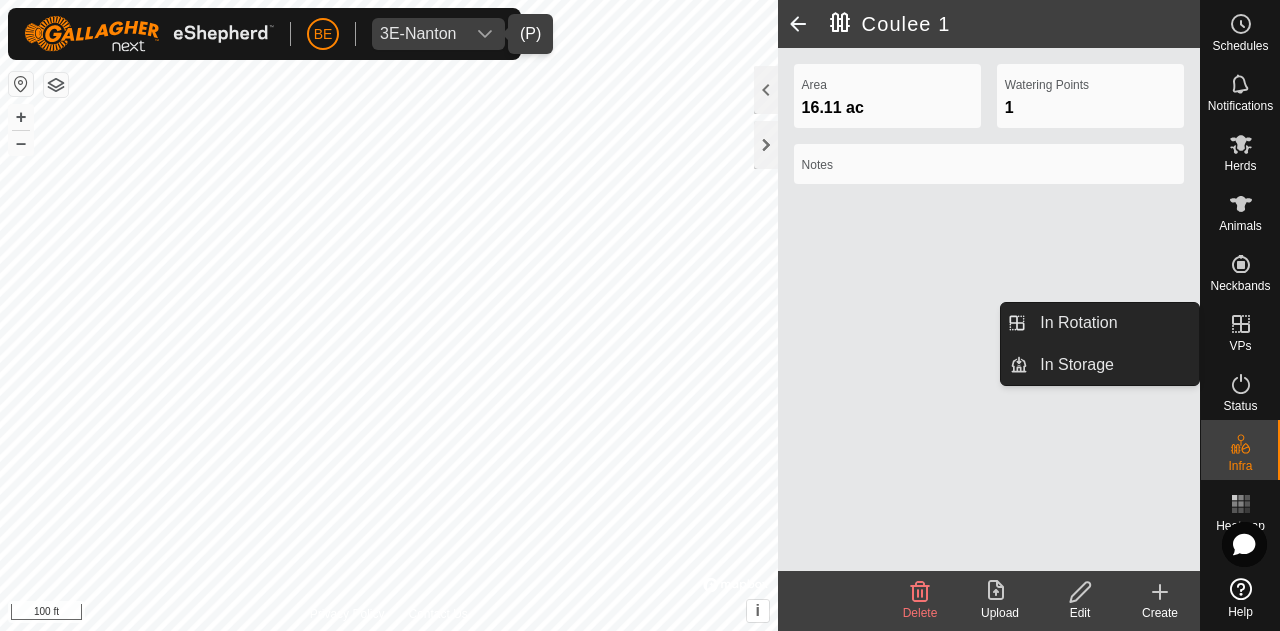click on "In Rotation" at bounding box center (1113, 323) 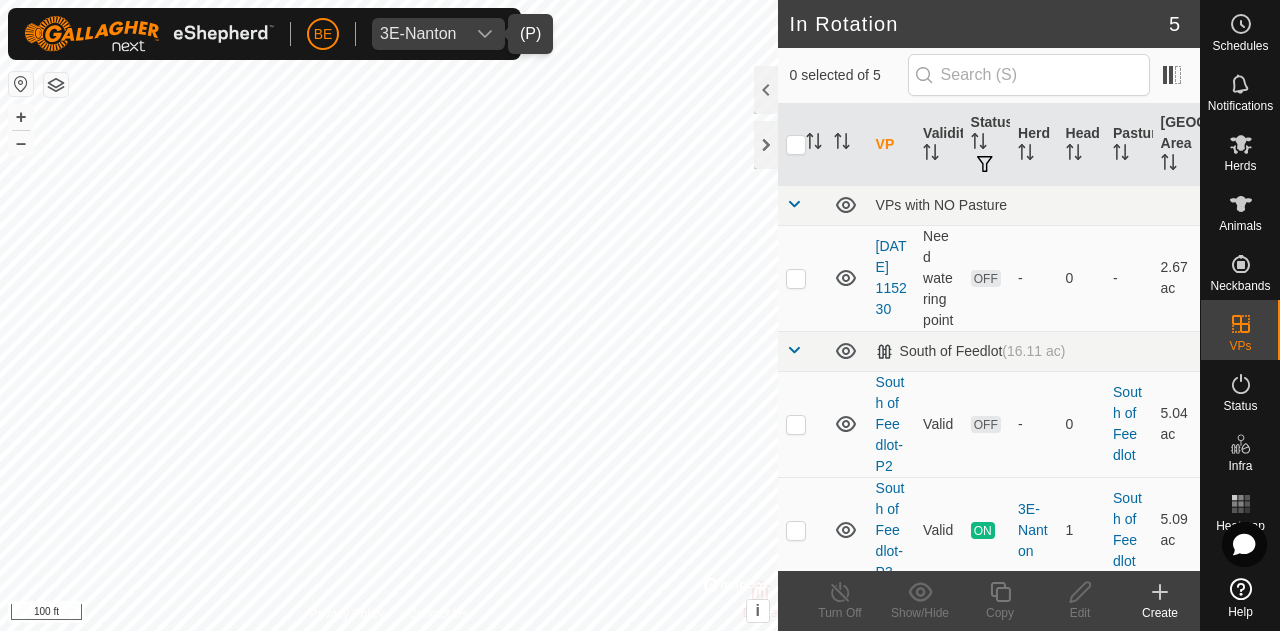 click 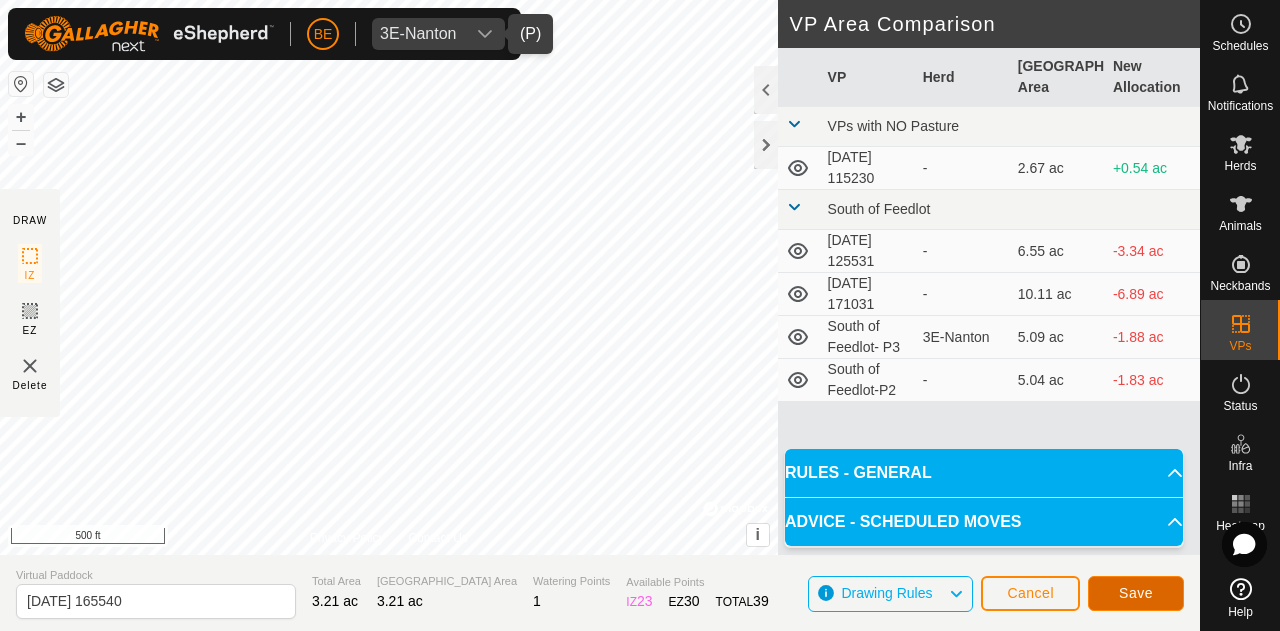 click on "Save" 